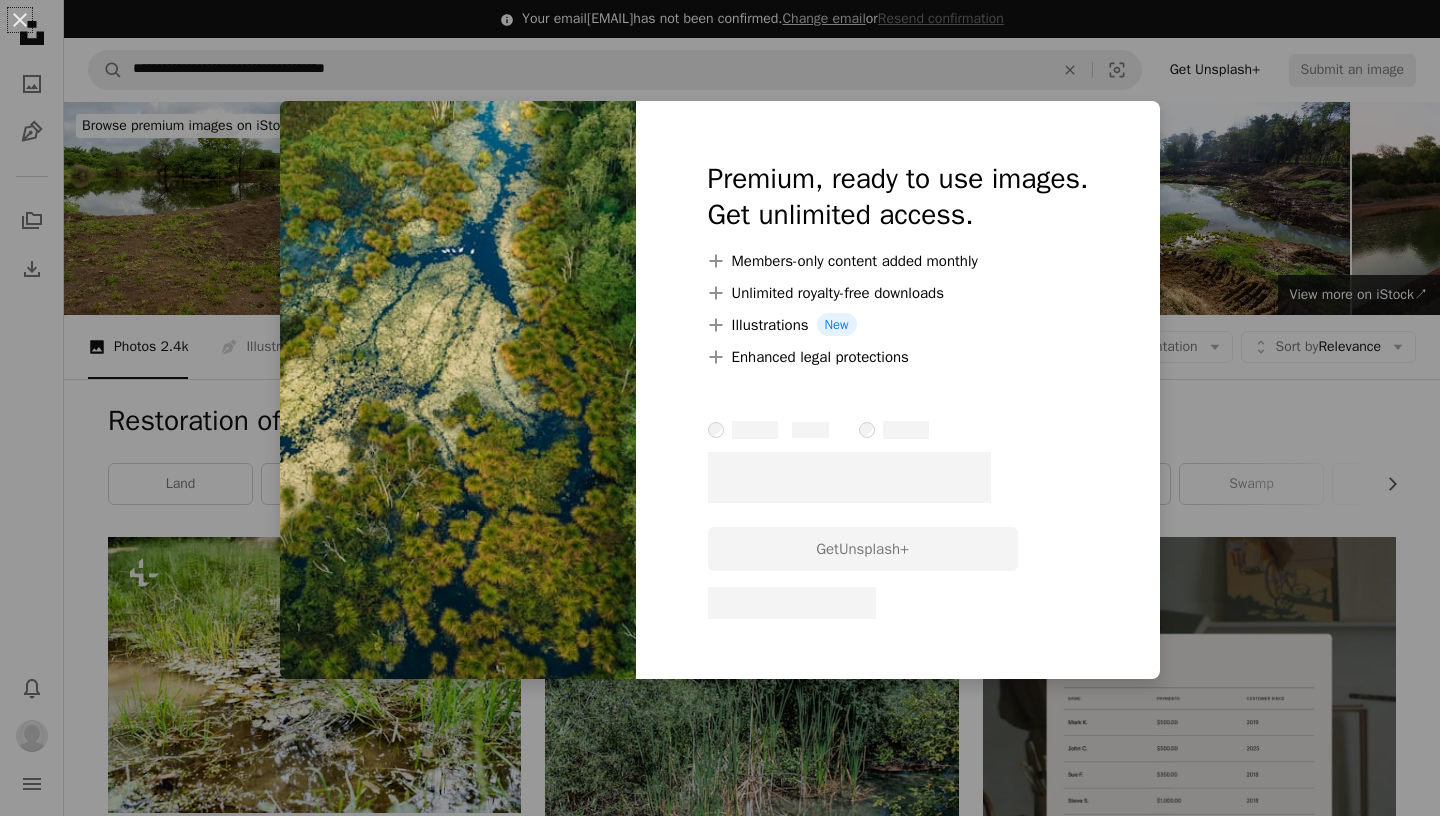 scroll, scrollTop: 2138, scrollLeft: 0, axis: vertical 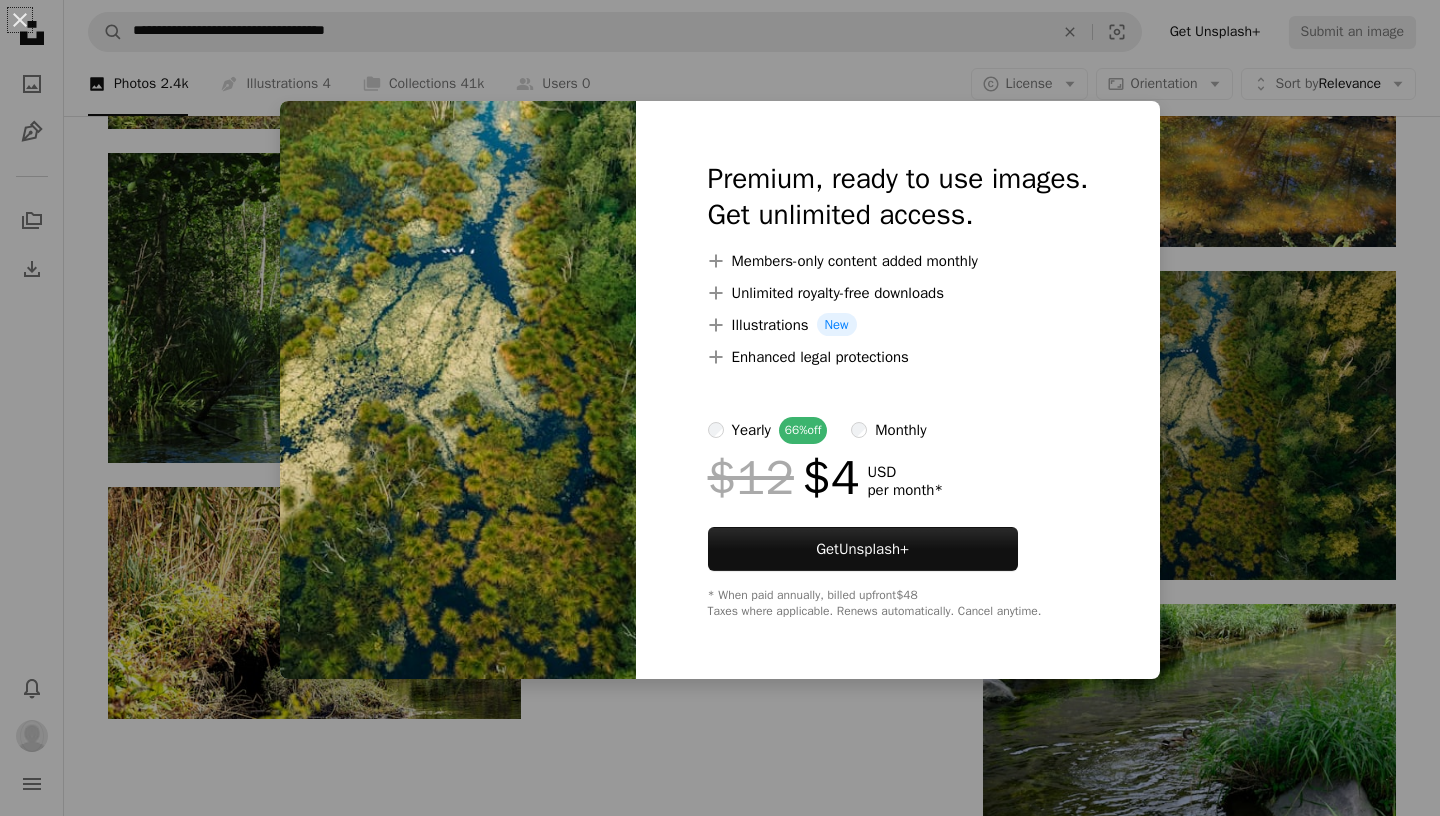 click on "An X shape Premium, ready to use images. Get unlimited access. A plus sign Members-only content added monthly A plus sign Unlimited royalty-free downloads A plus sign Illustrations  New A plus sign Enhanced legal protections yearly 66%  off monthly $12   $4 USD per month * Get  Unsplash+ * When paid annually, billed upfront  $48 Taxes where applicable. Renews automatically. Cancel anytime." at bounding box center (720, 408) 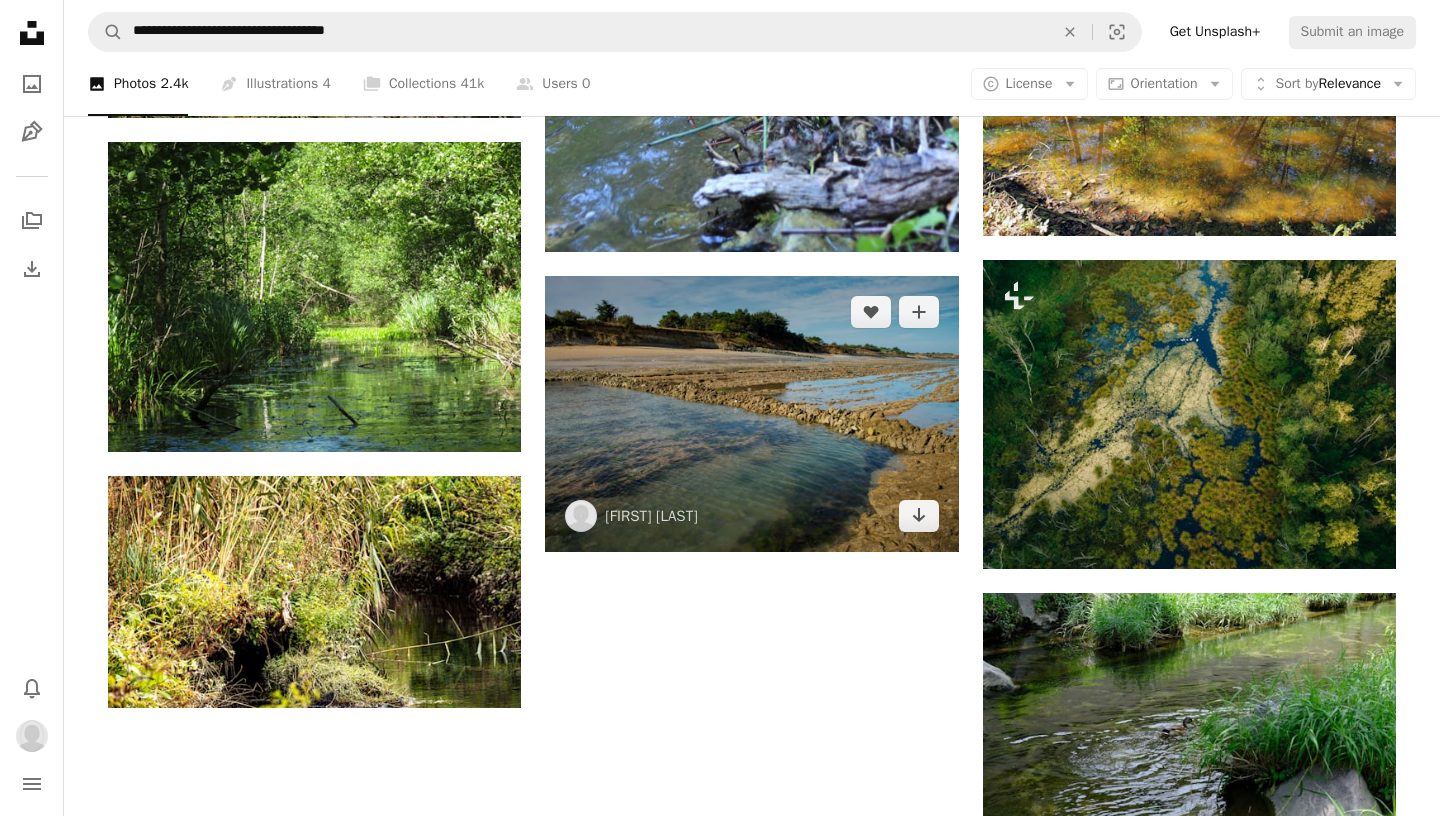 scroll, scrollTop: 2147, scrollLeft: 0, axis: vertical 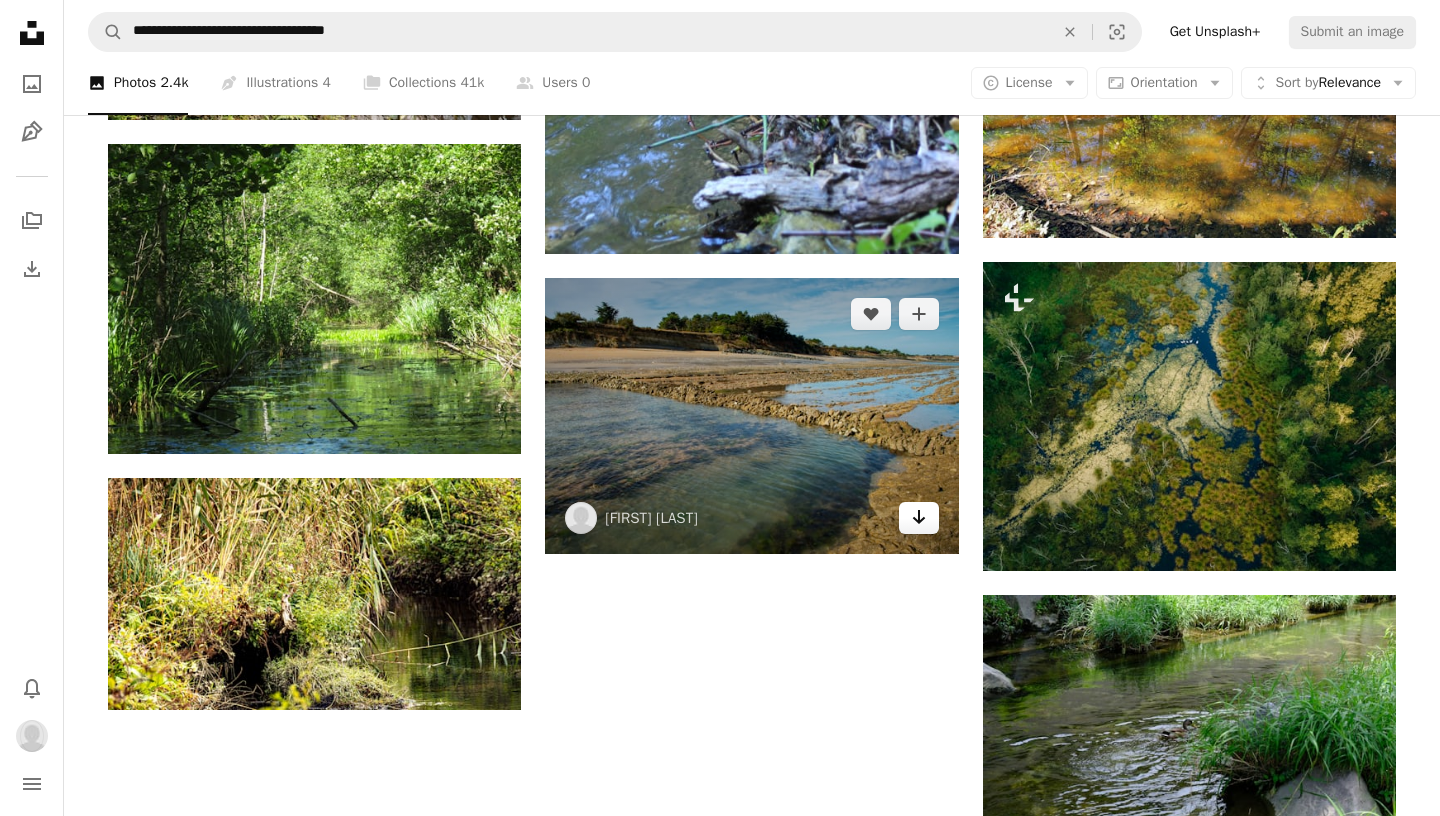 click 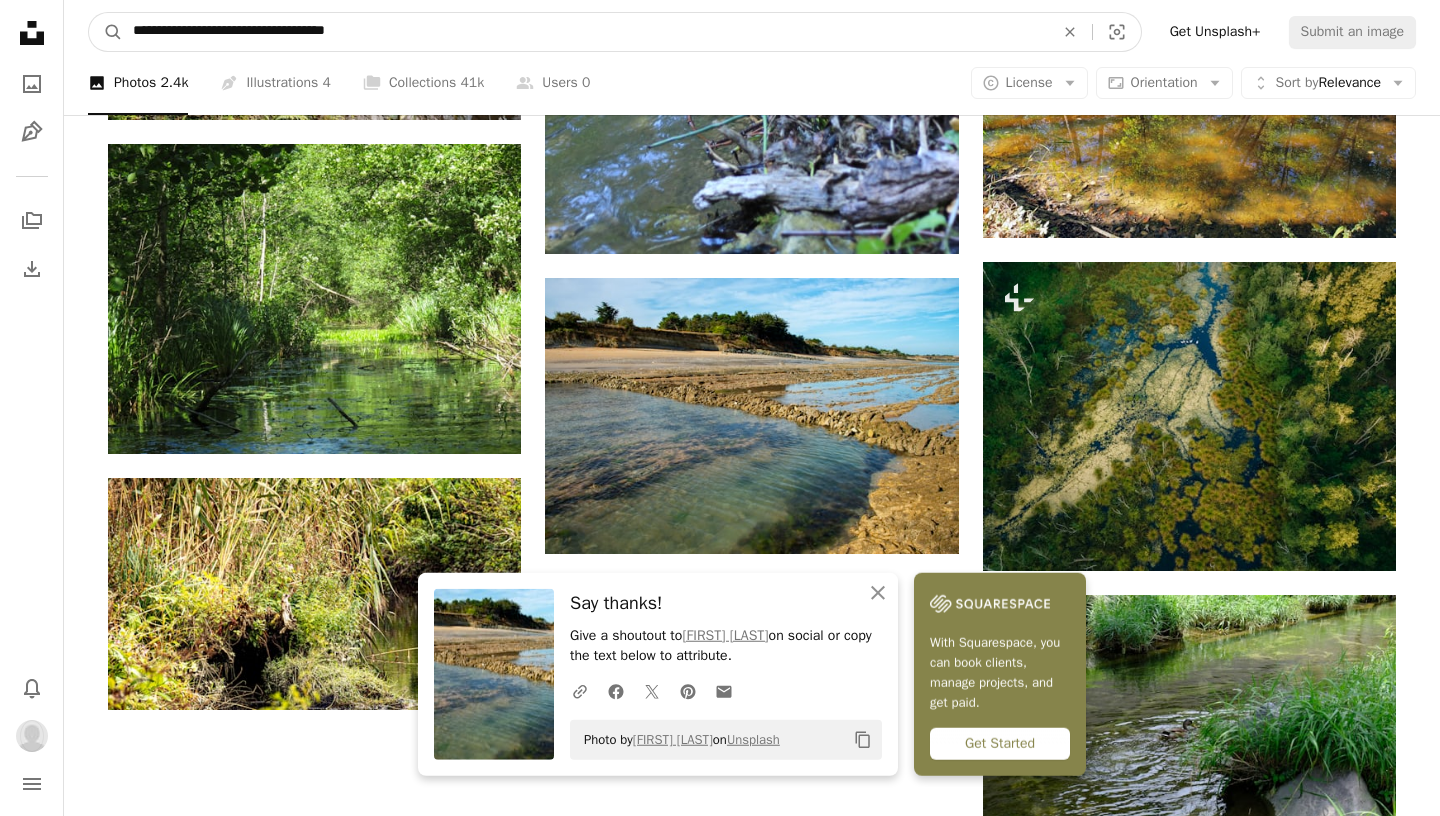 click on "**********" at bounding box center [585, 32] 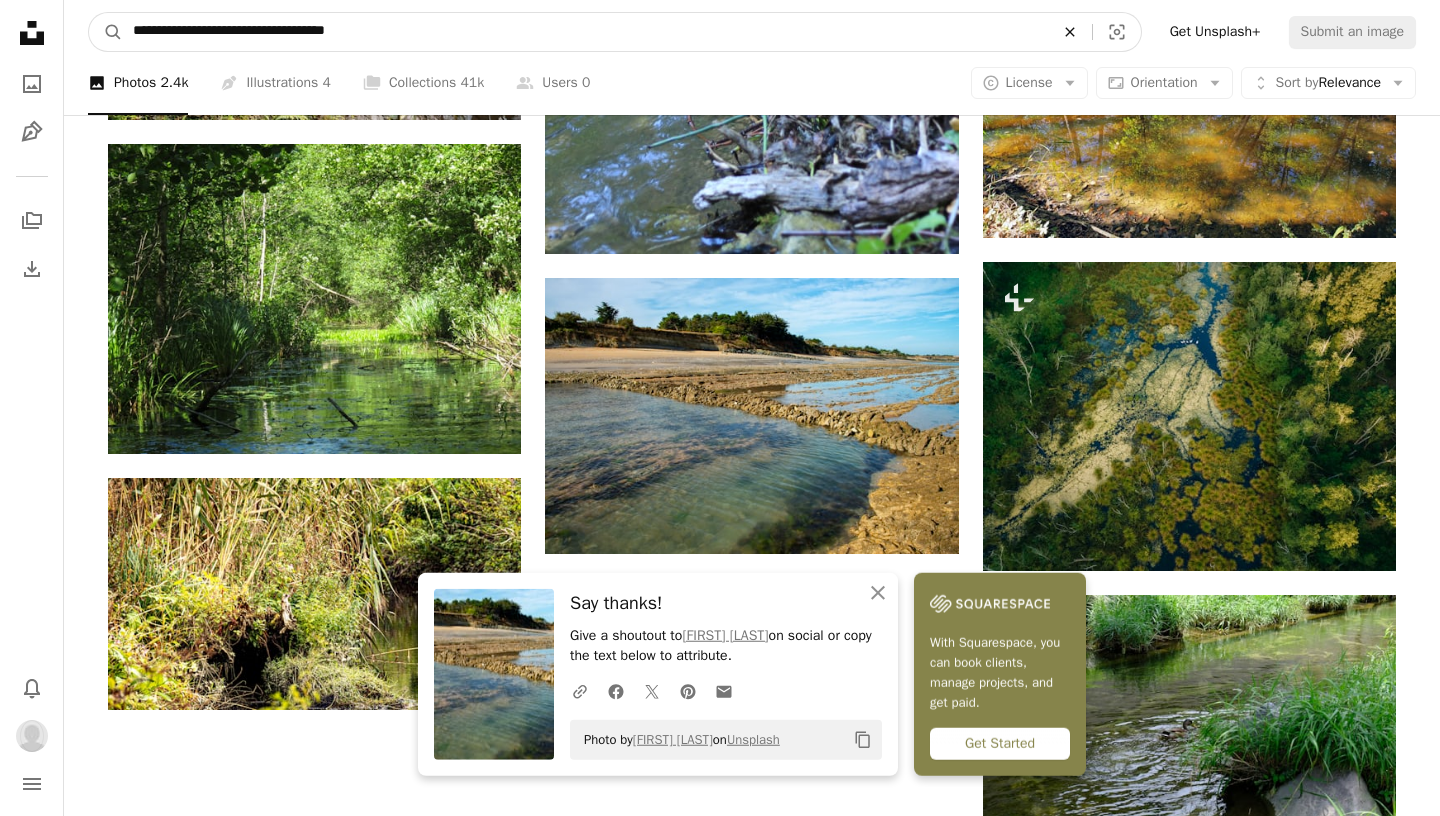 click 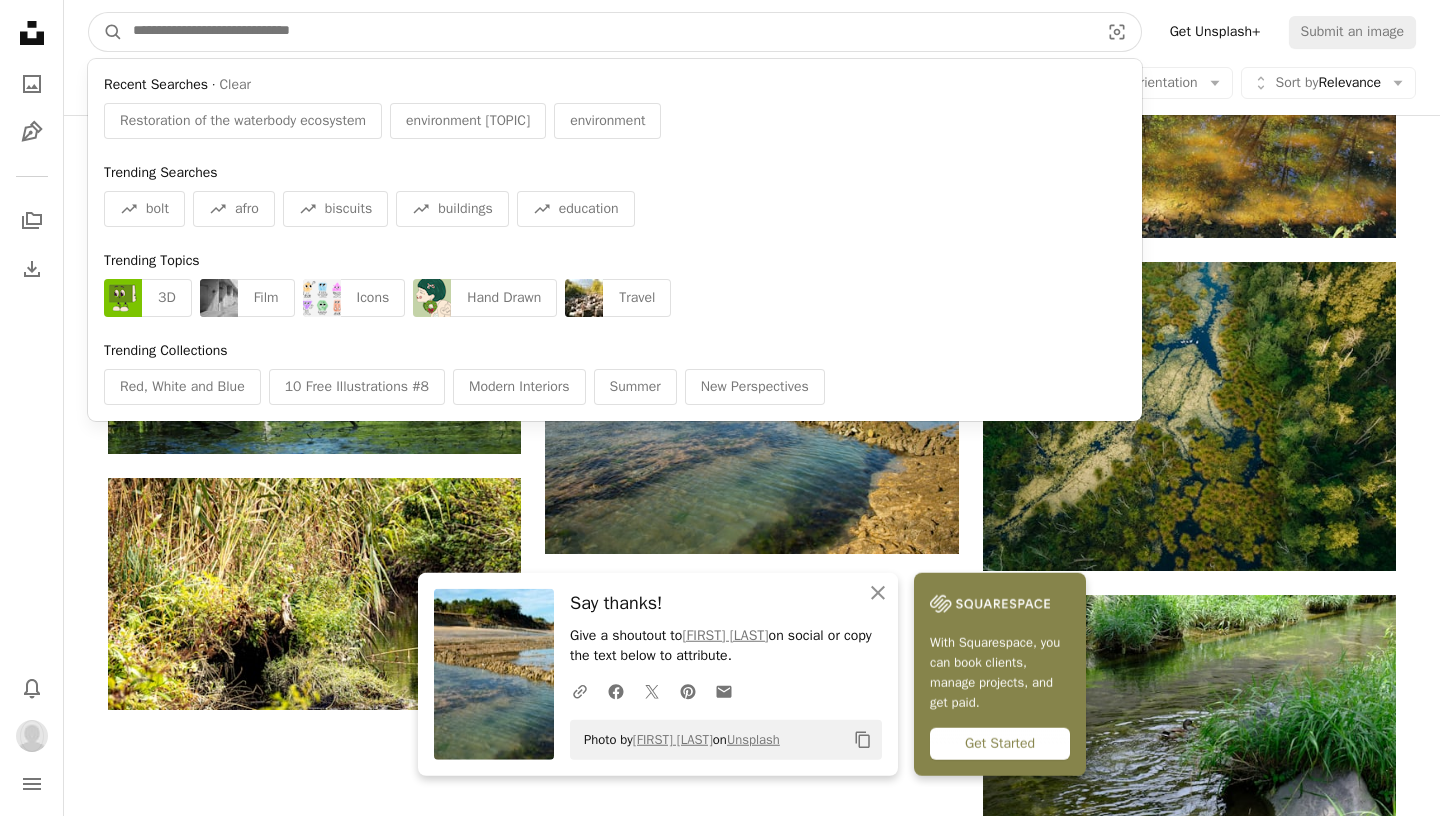 paste on "**********" 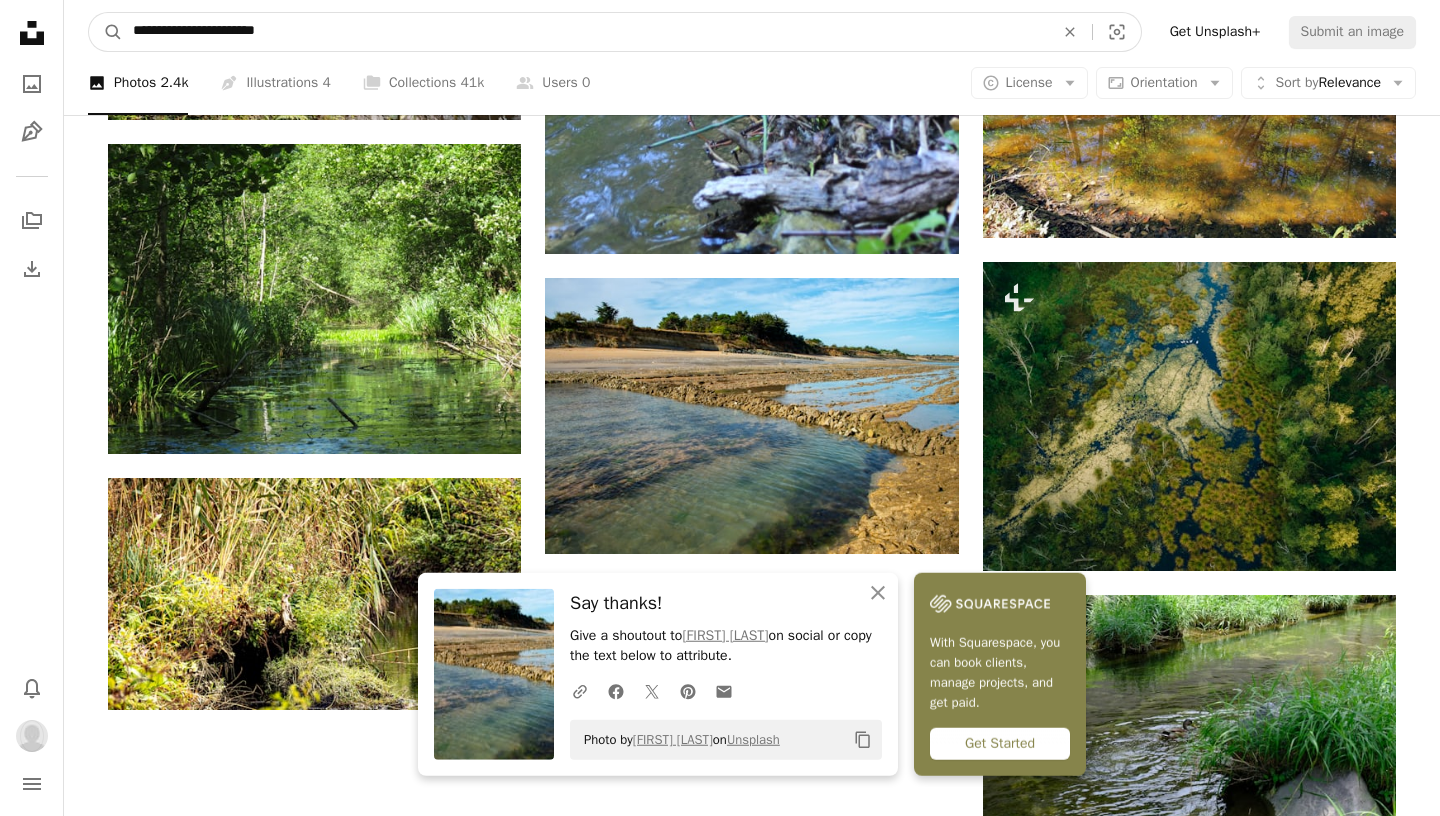 click on "A magnifying glass" at bounding box center (106, 32) 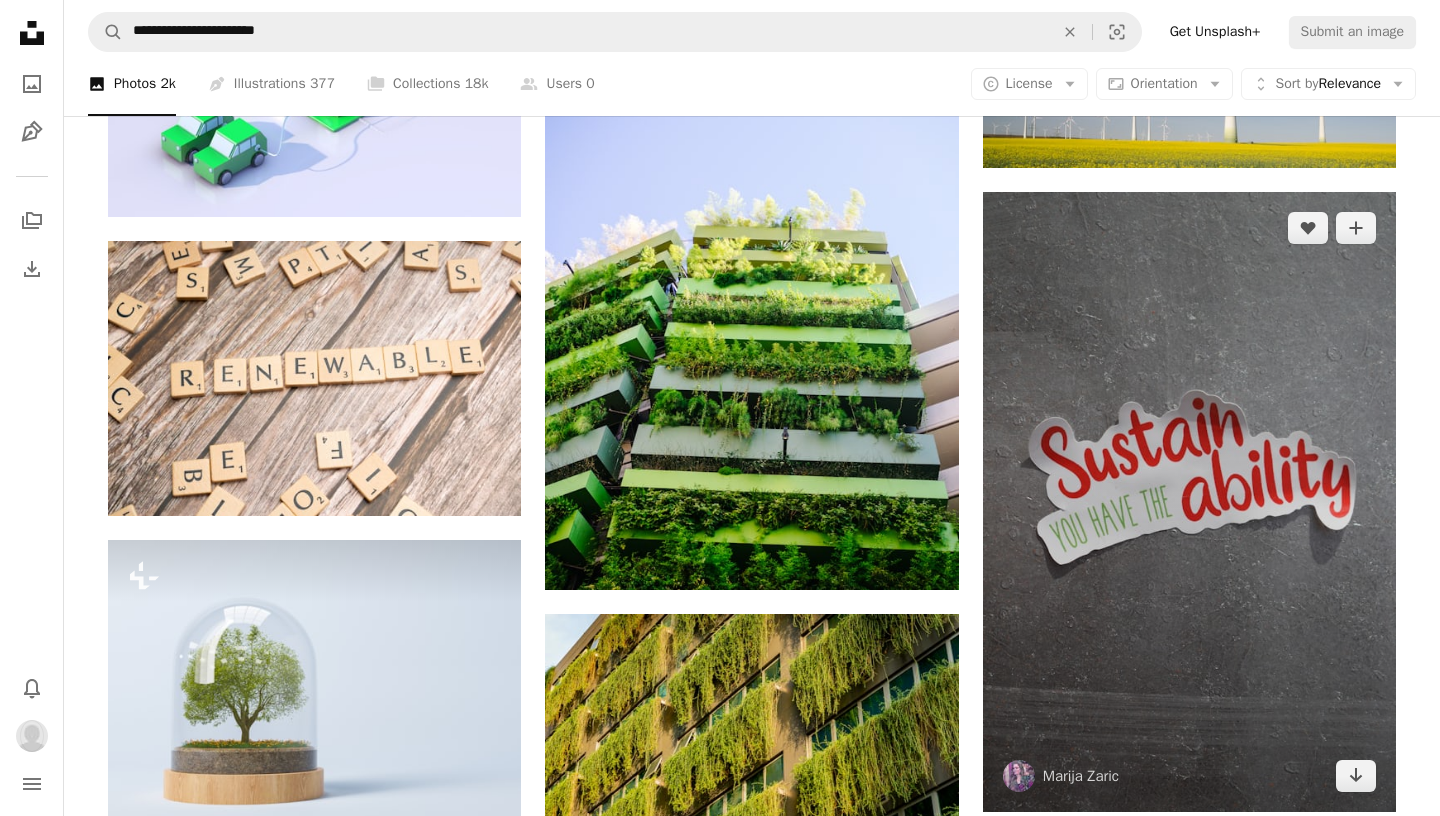 scroll, scrollTop: 1648, scrollLeft: 0, axis: vertical 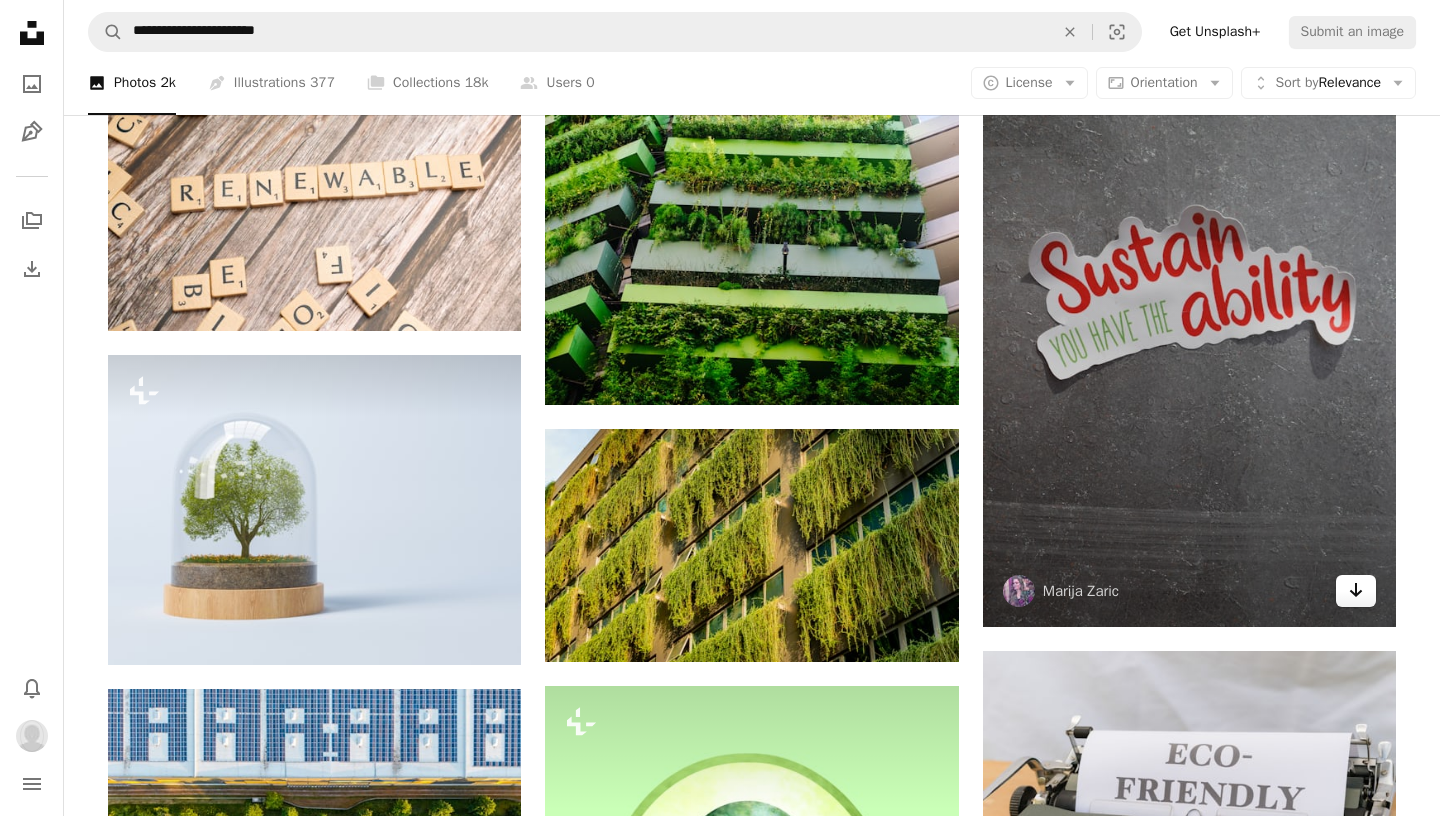click on "Arrow pointing down" 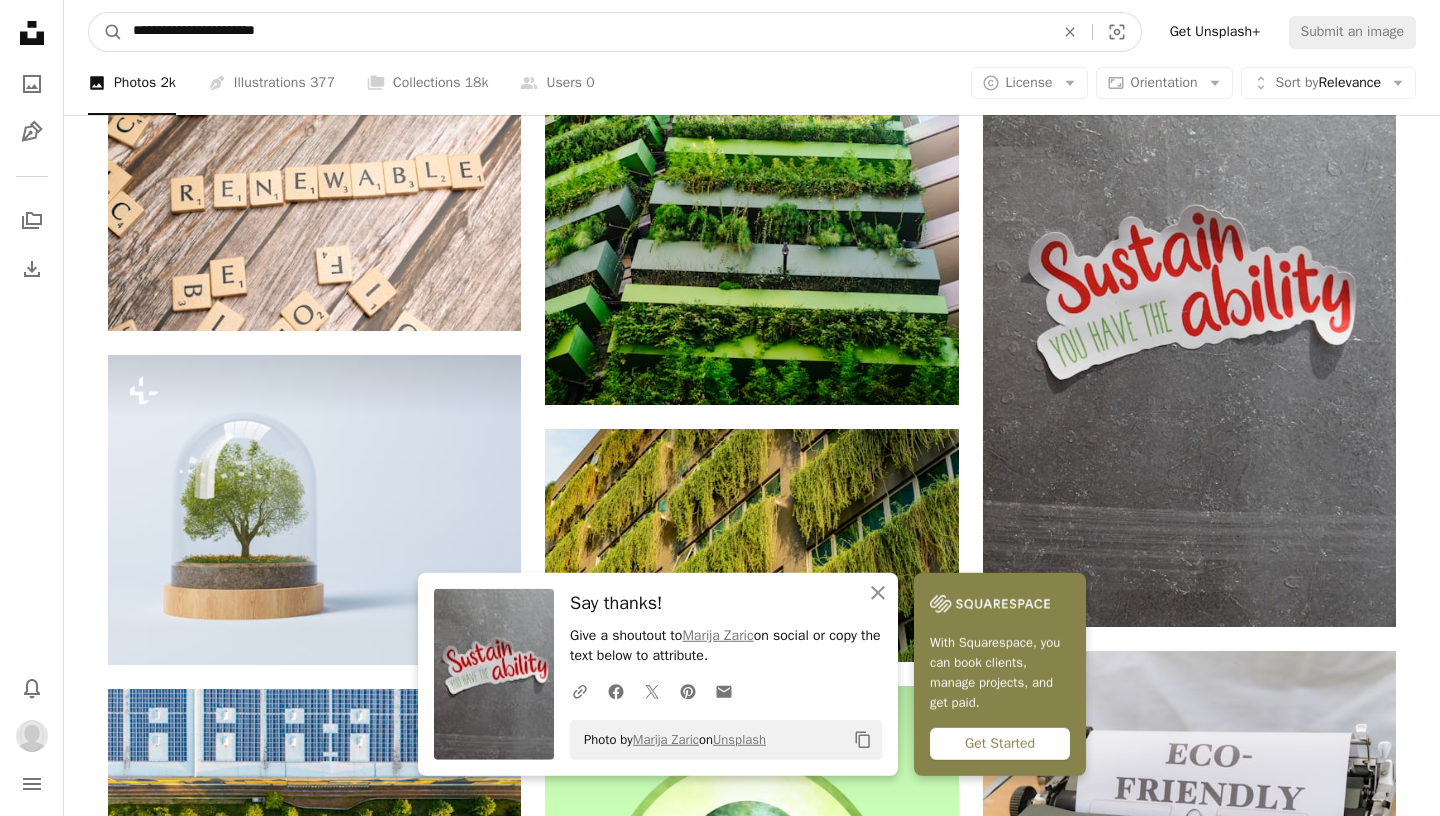 click on "**********" at bounding box center [585, 32] 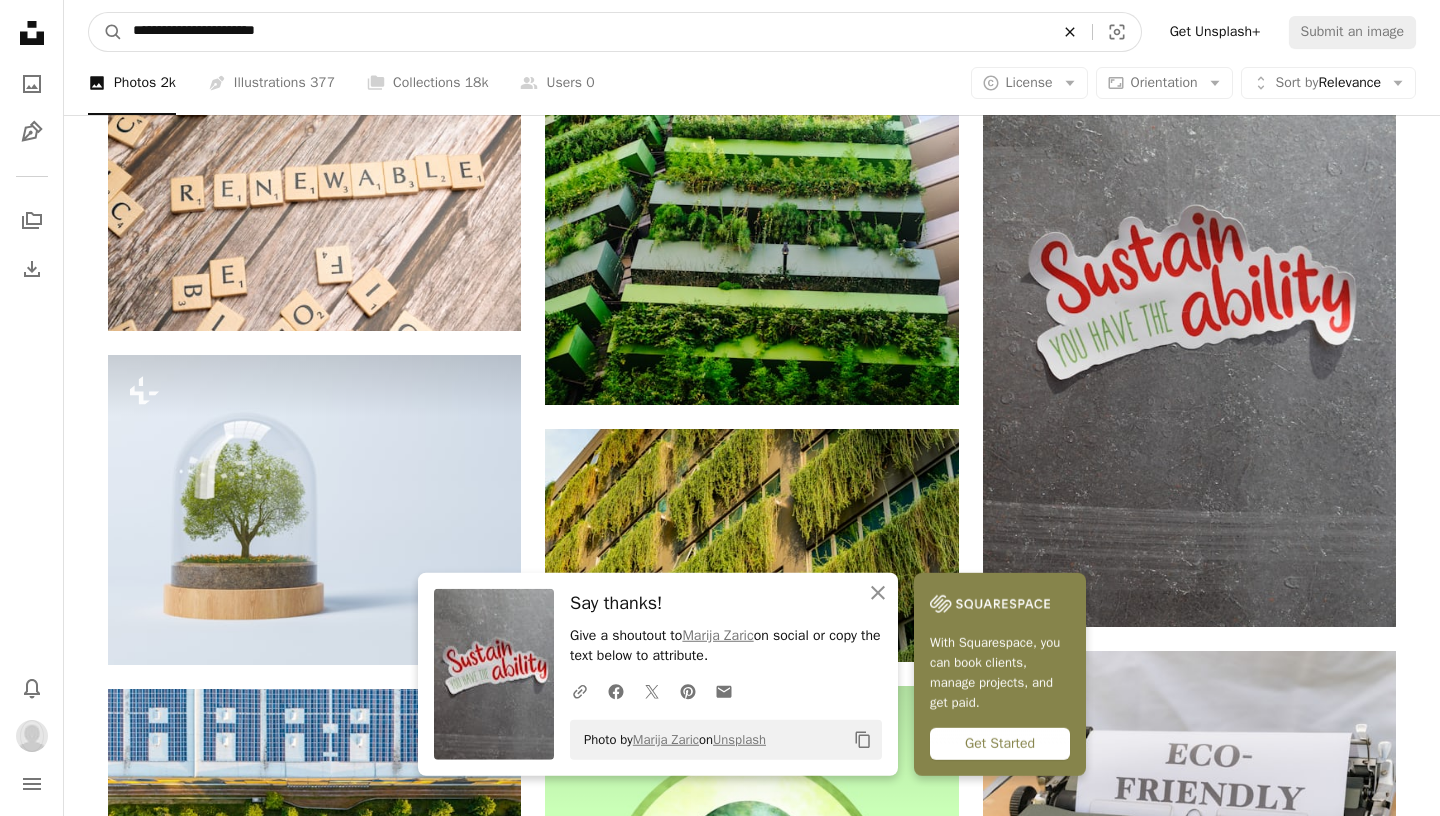 click on "An X shape" 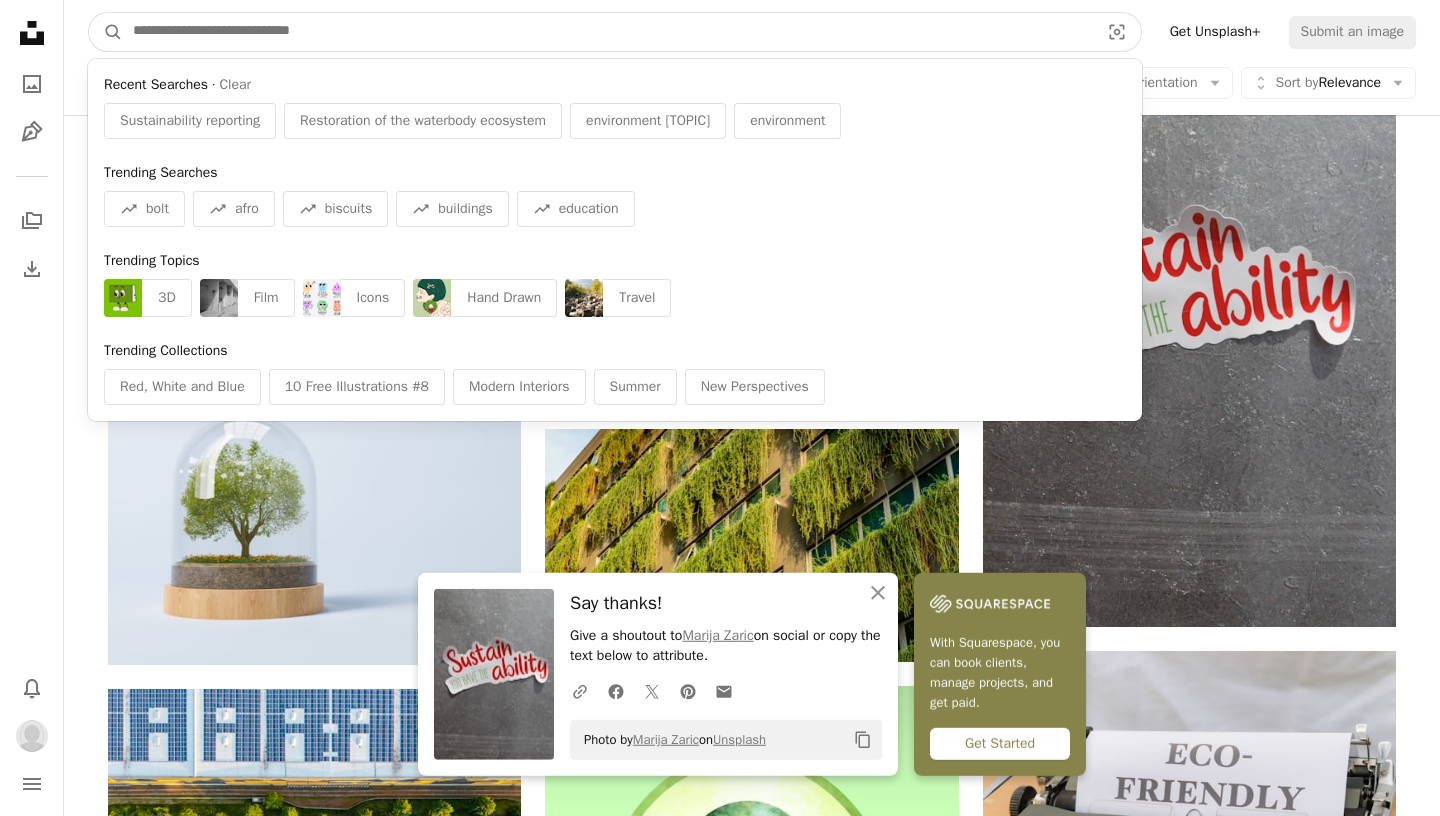 click at bounding box center (608, 32) 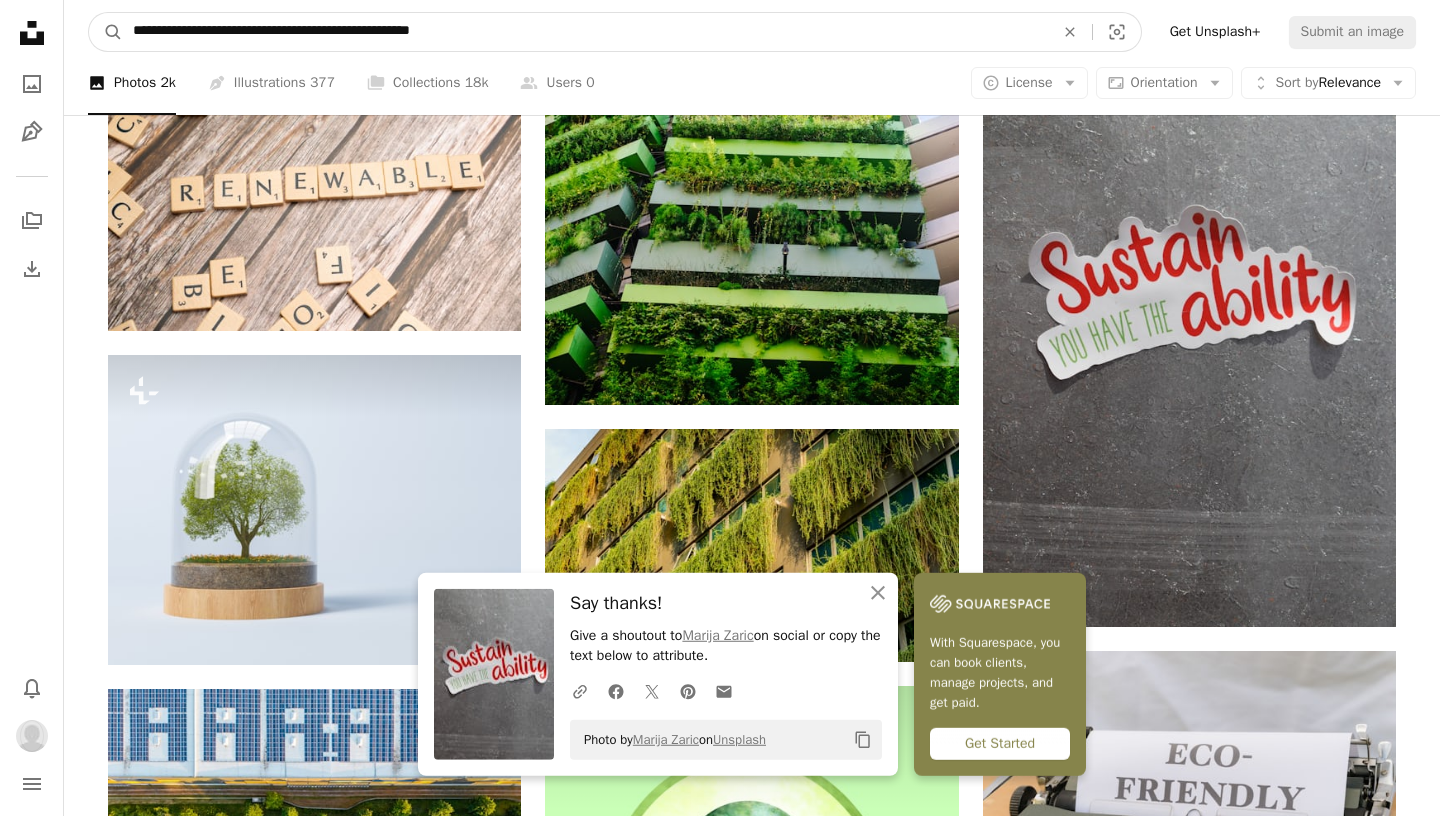click on "A magnifying glass" at bounding box center (106, 32) 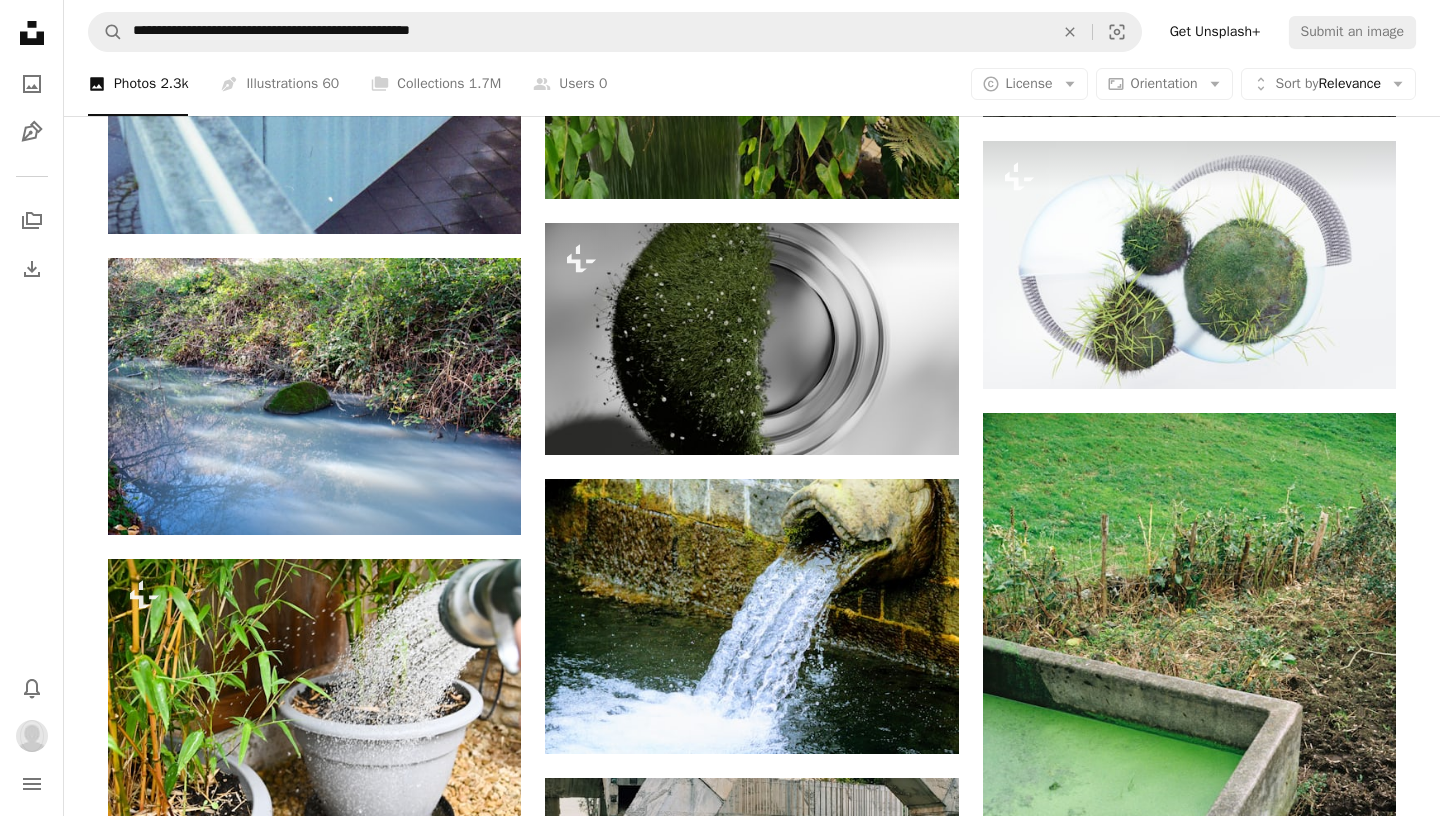 scroll, scrollTop: 1211, scrollLeft: 0, axis: vertical 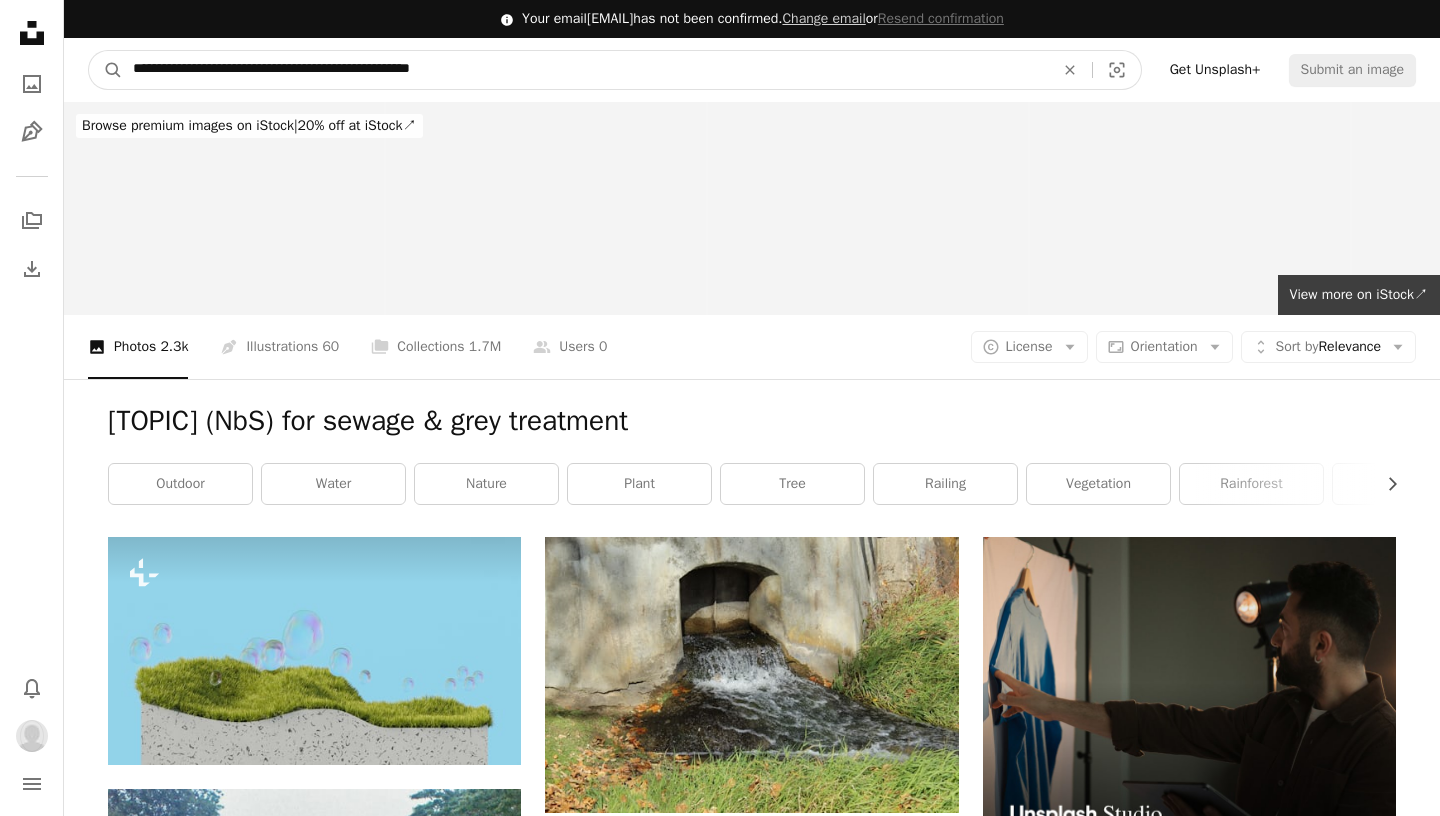 click on "**********" at bounding box center (585, 70) 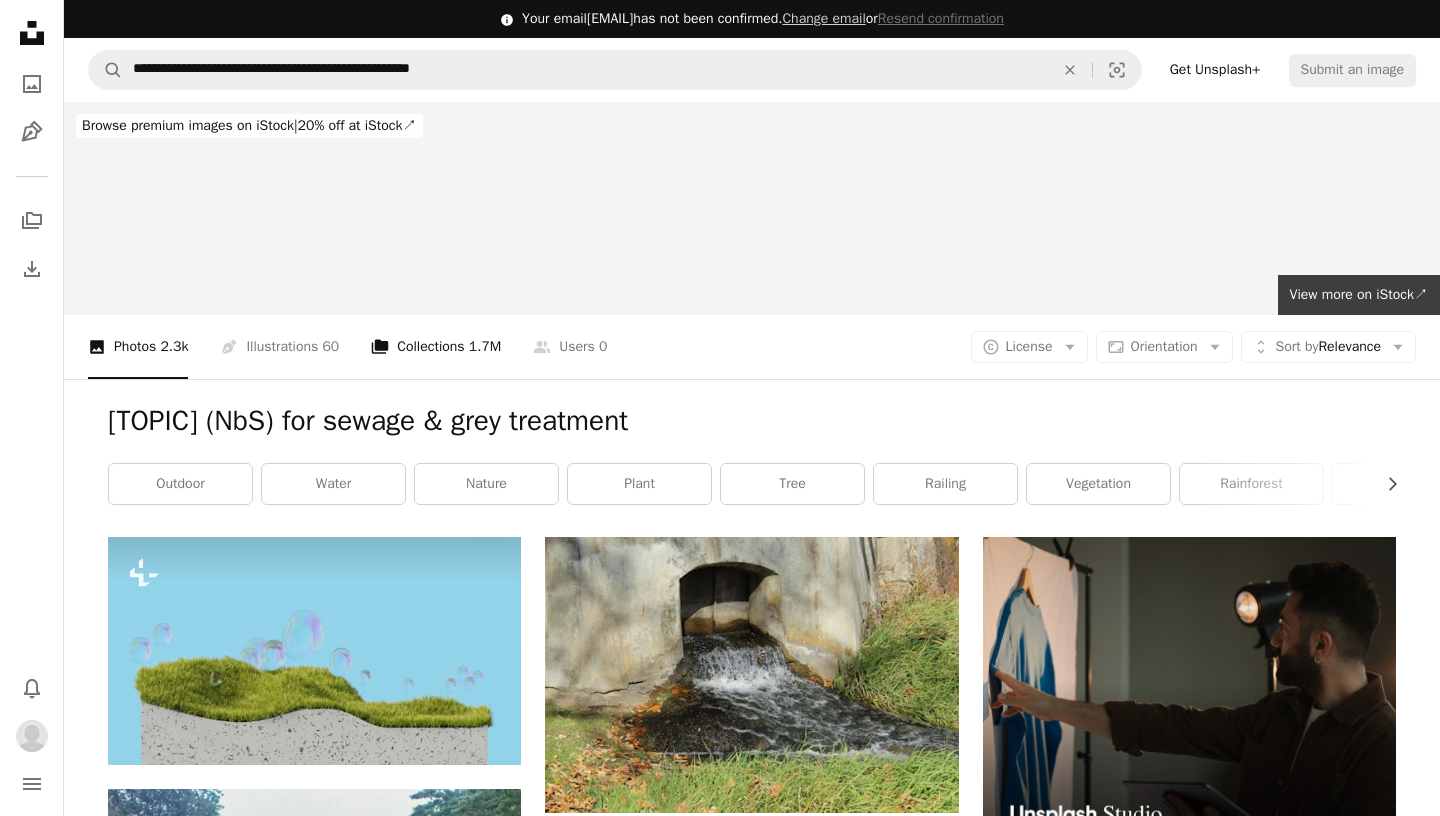 click on "A stack of folders Collections   1.7M" at bounding box center [436, 347] 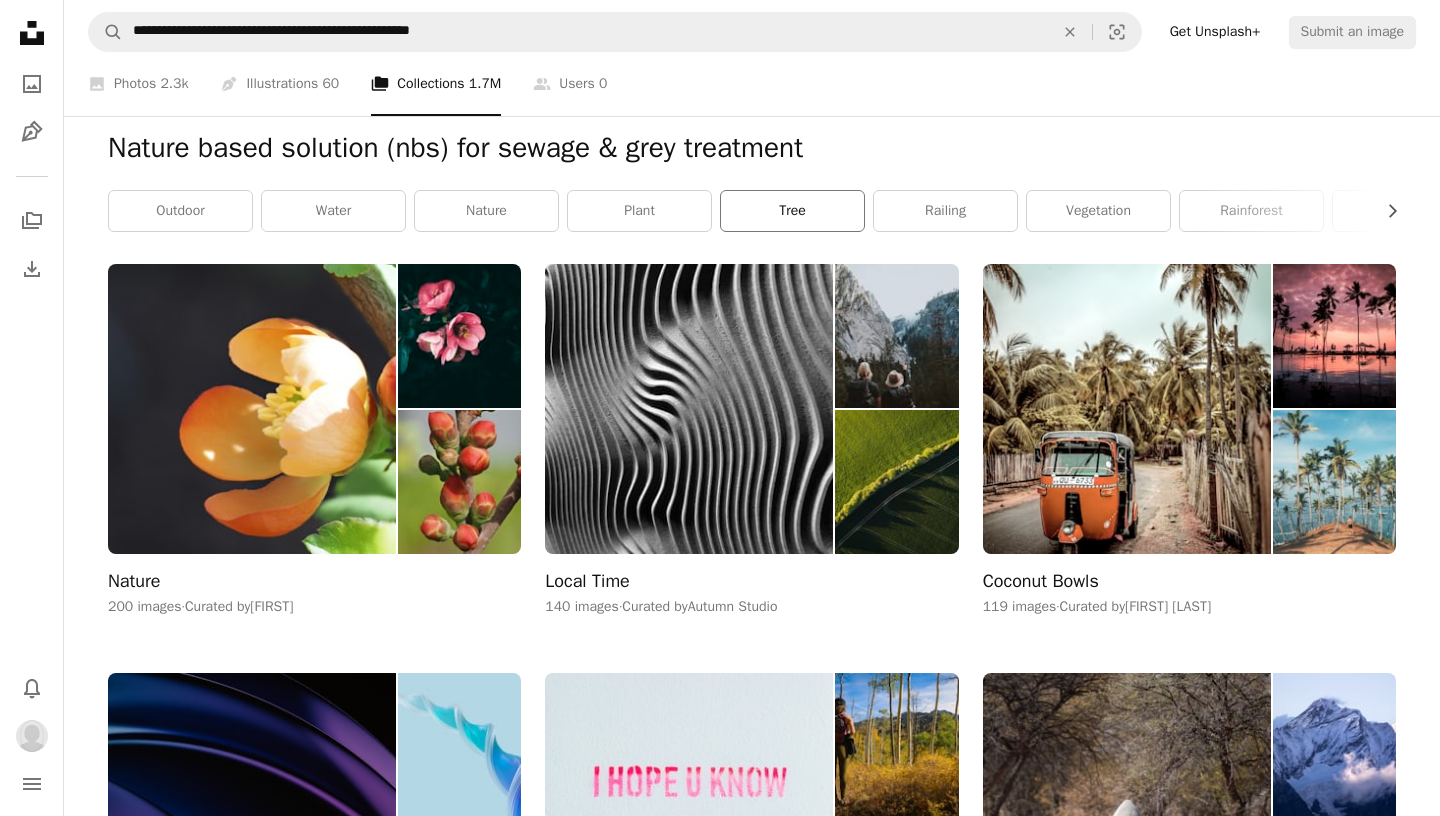 scroll, scrollTop: 0, scrollLeft: 0, axis: both 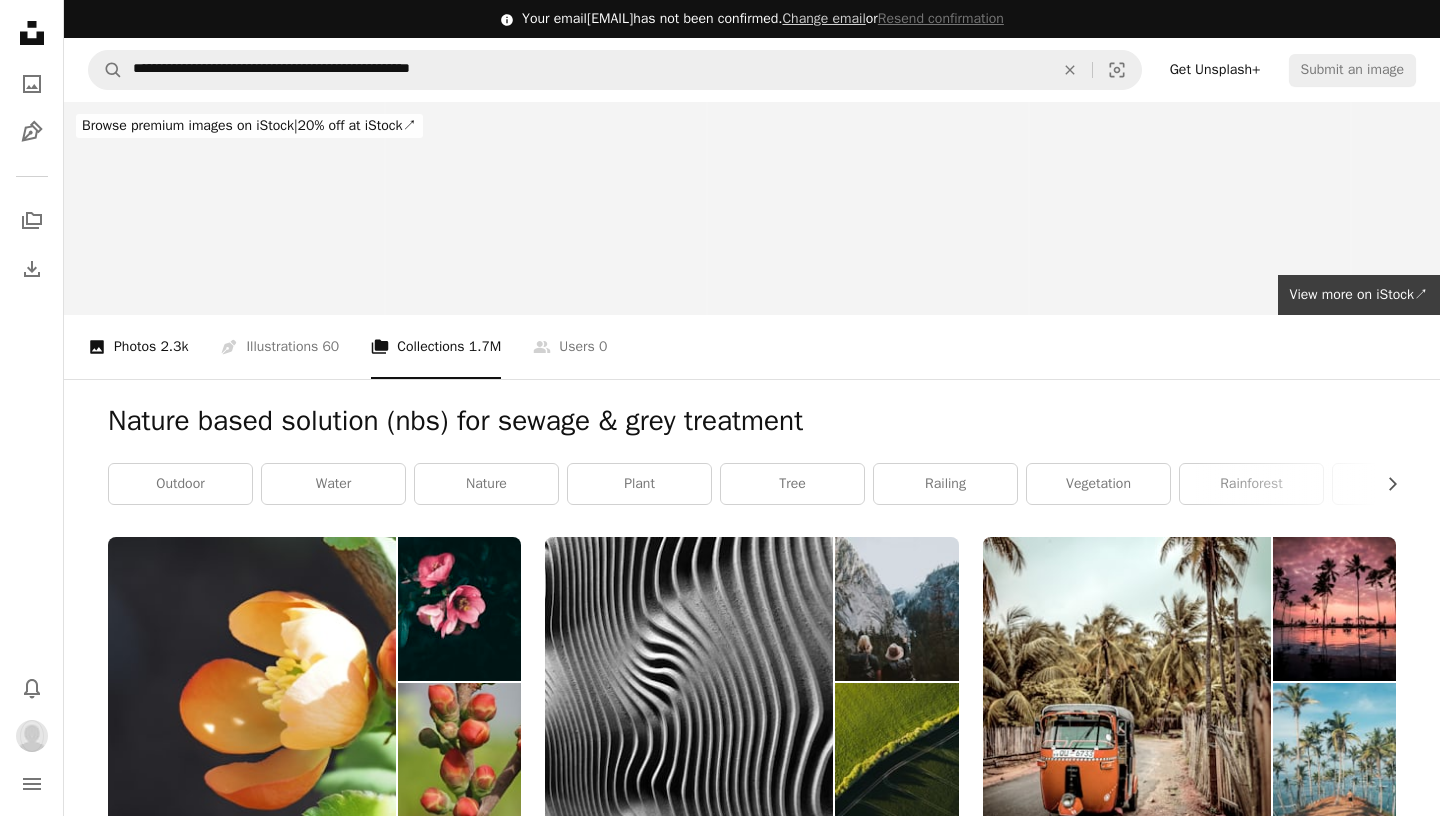 click on "2.3k" at bounding box center [174, 347] 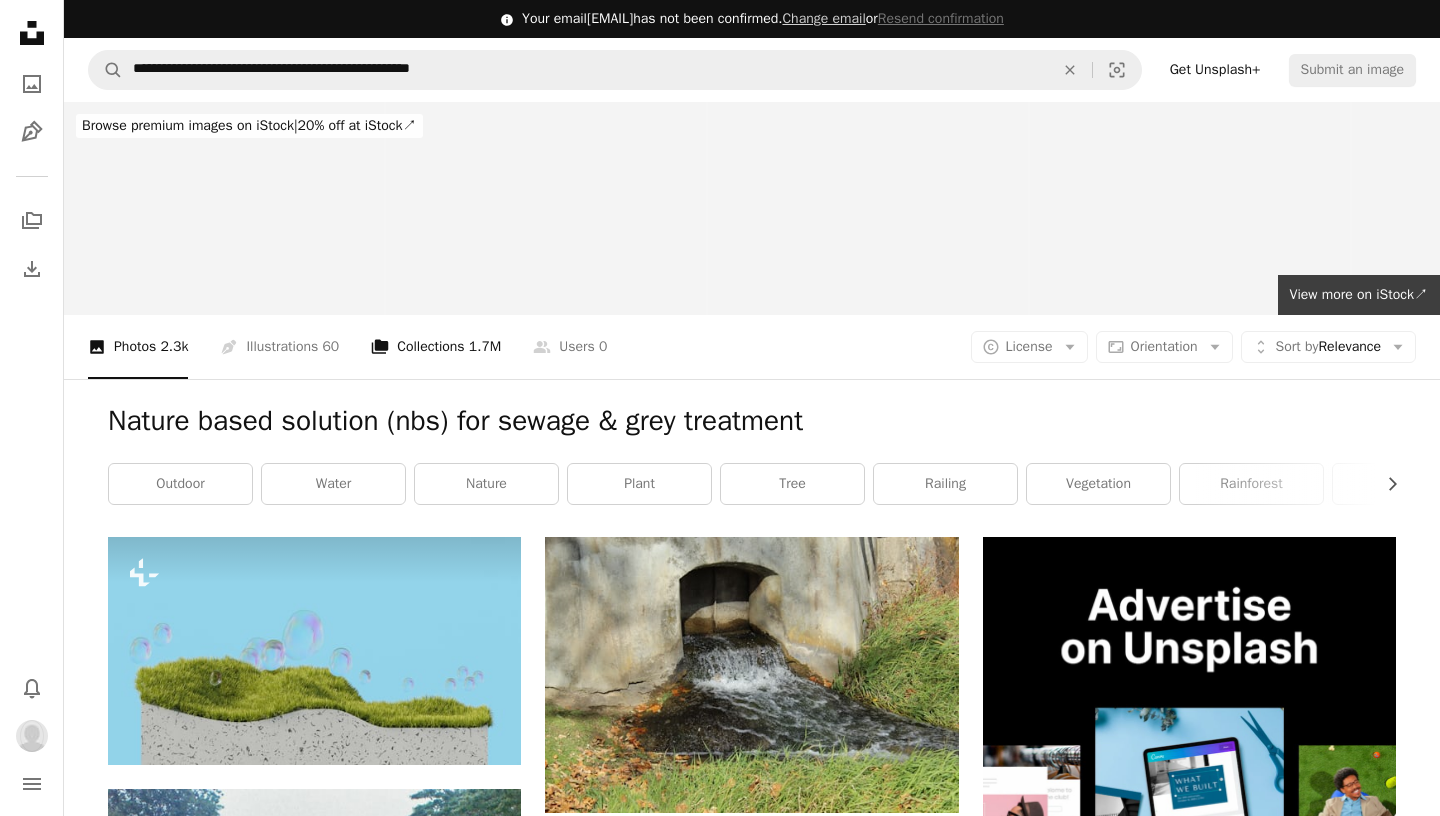click on "A stack of folders Collections   1.7M" at bounding box center [436, 347] 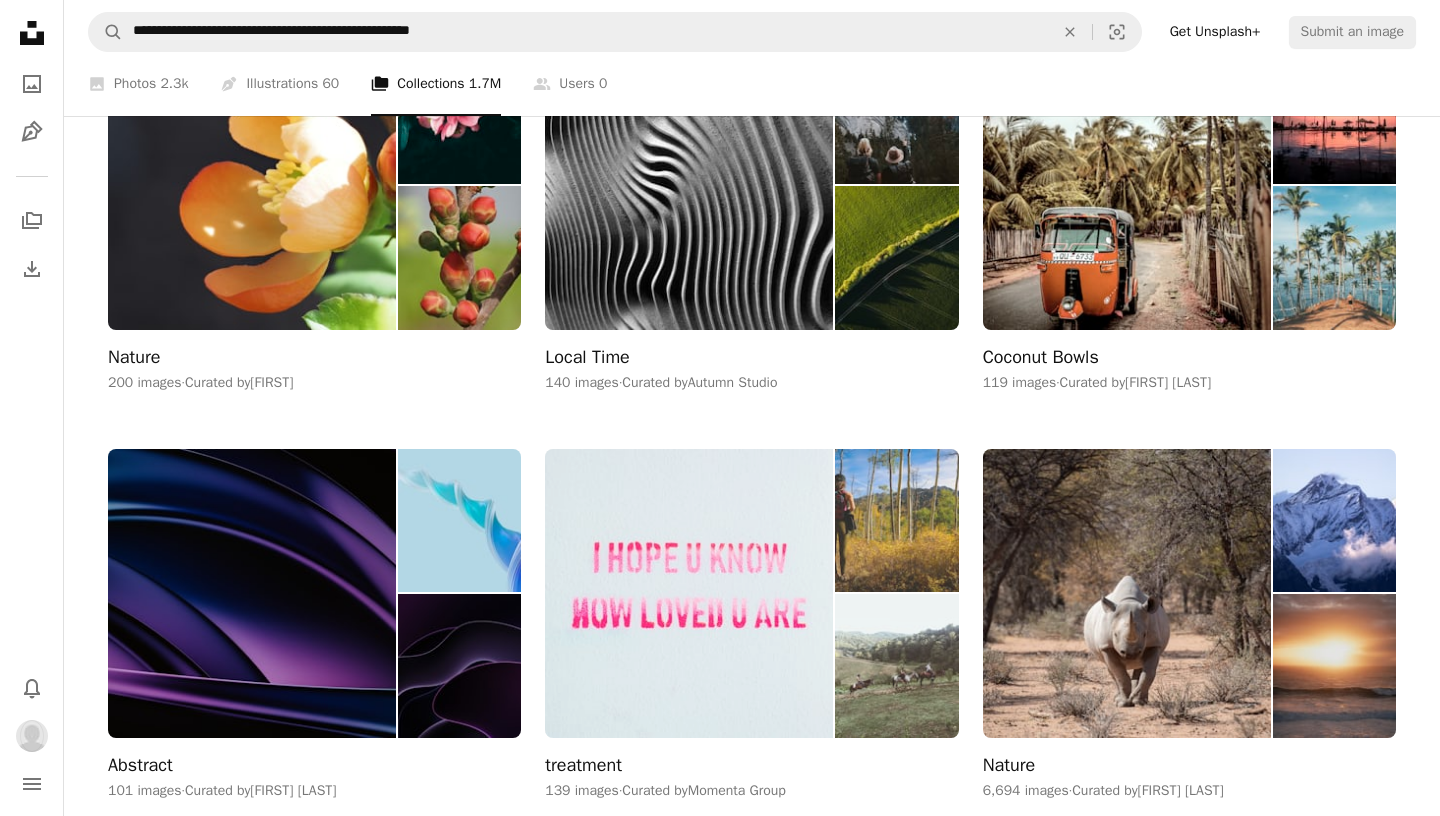scroll, scrollTop: 0, scrollLeft: 0, axis: both 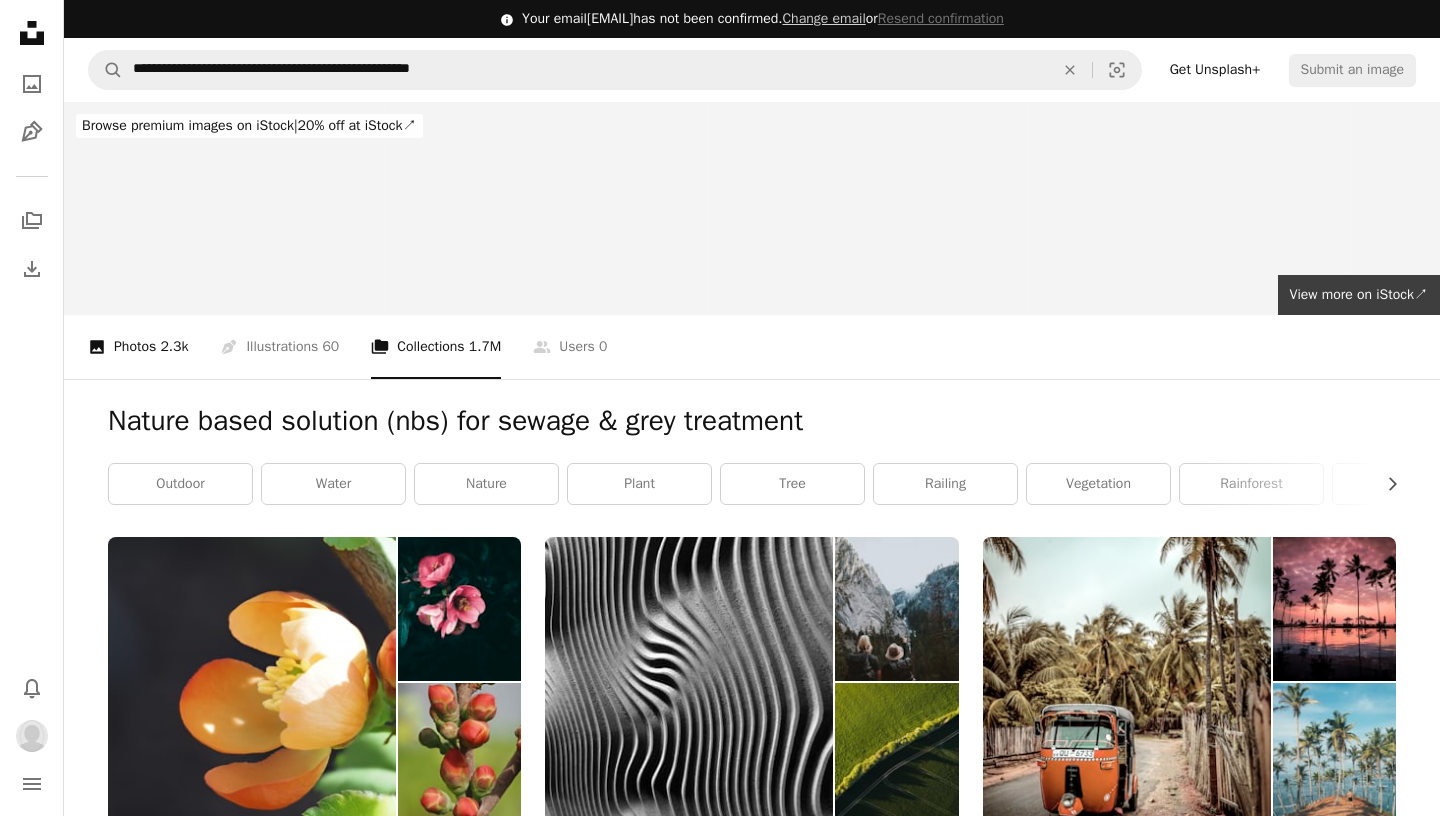 click on "A photo Photos   2.3k" at bounding box center (138, 347) 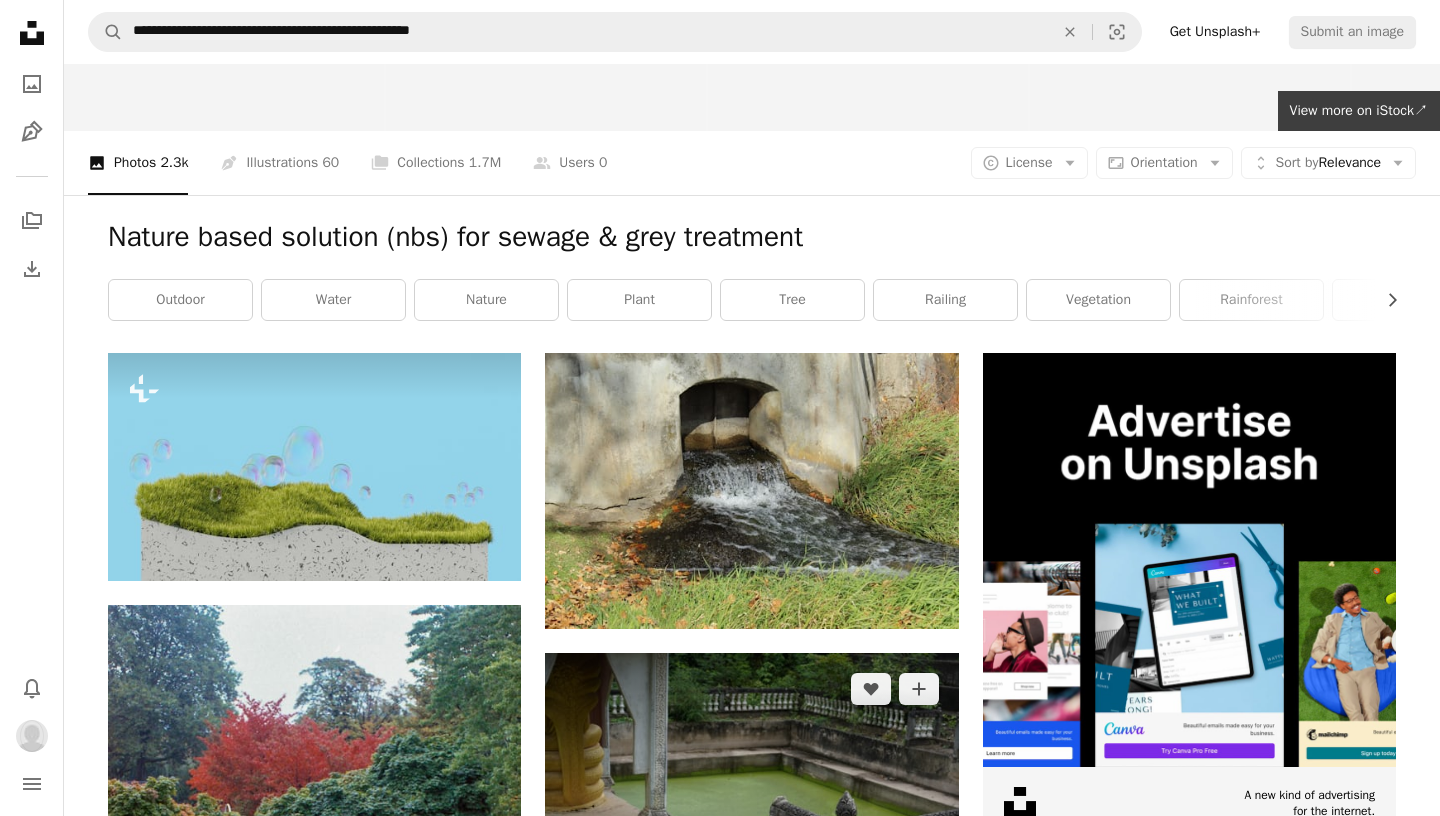 scroll, scrollTop: 188, scrollLeft: 0, axis: vertical 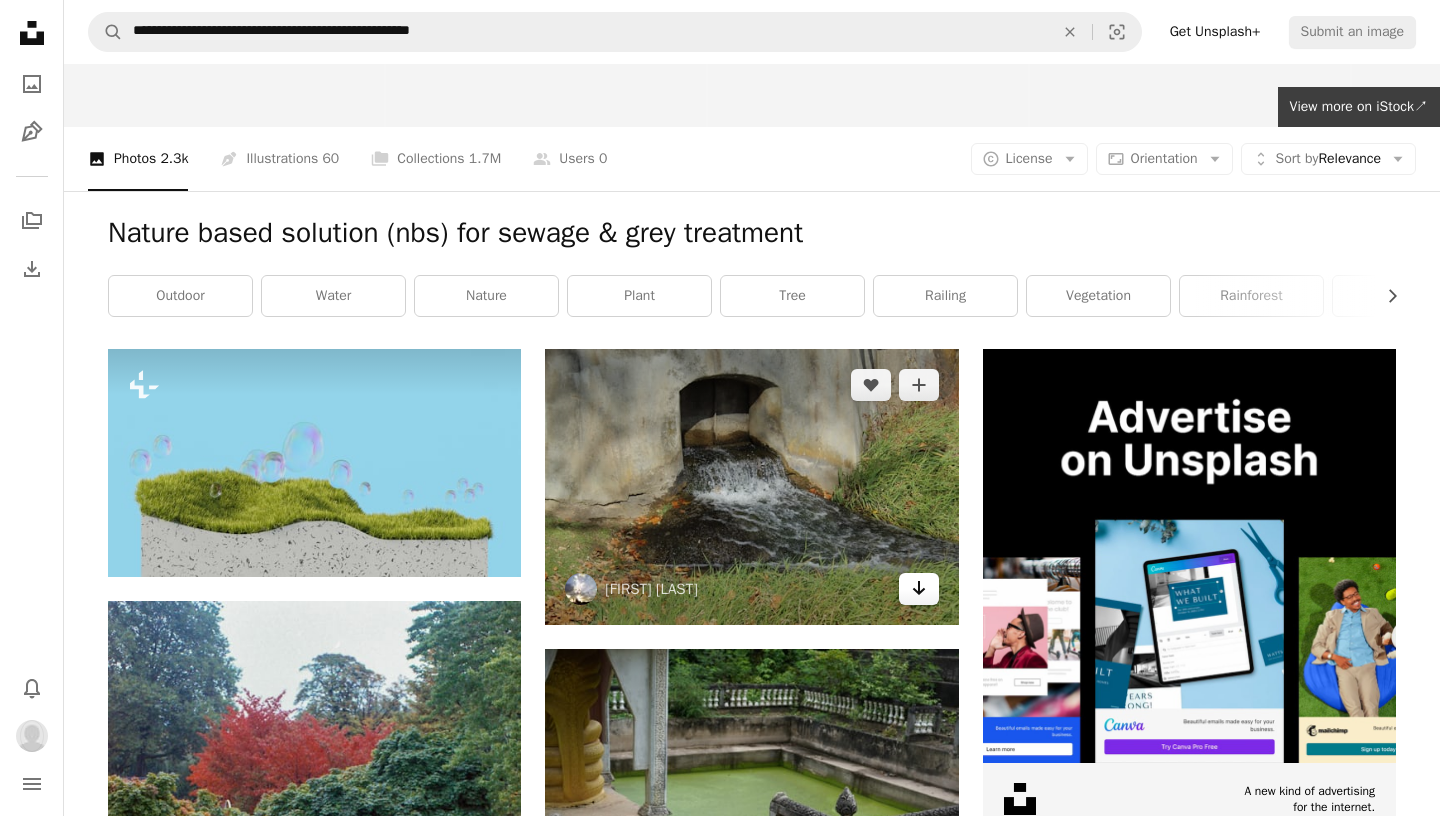 click on "Arrow pointing down" at bounding box center (919, 589) 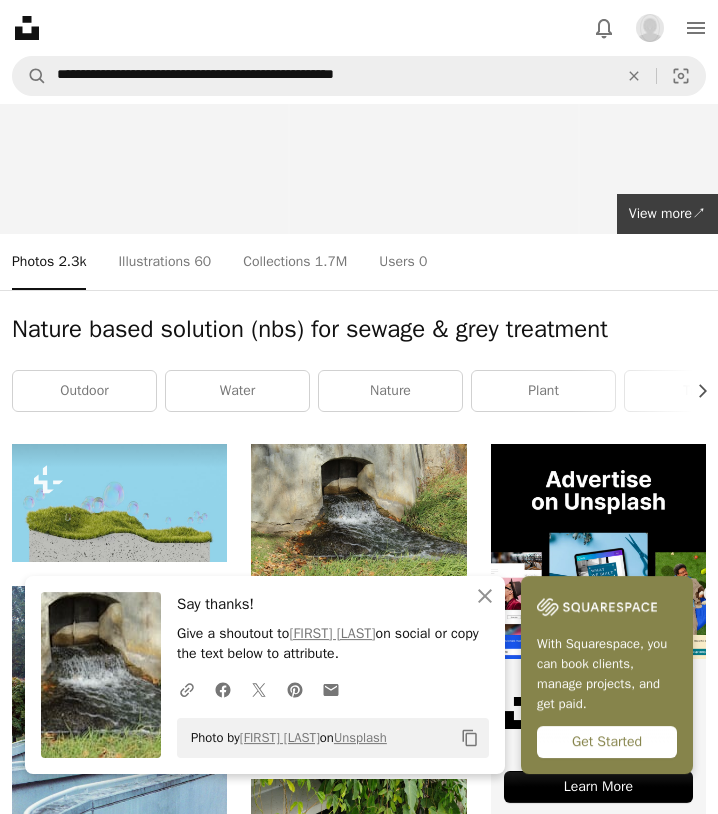 scroll, scrollTop: 197, scrollLeft: 0, axis: vertical 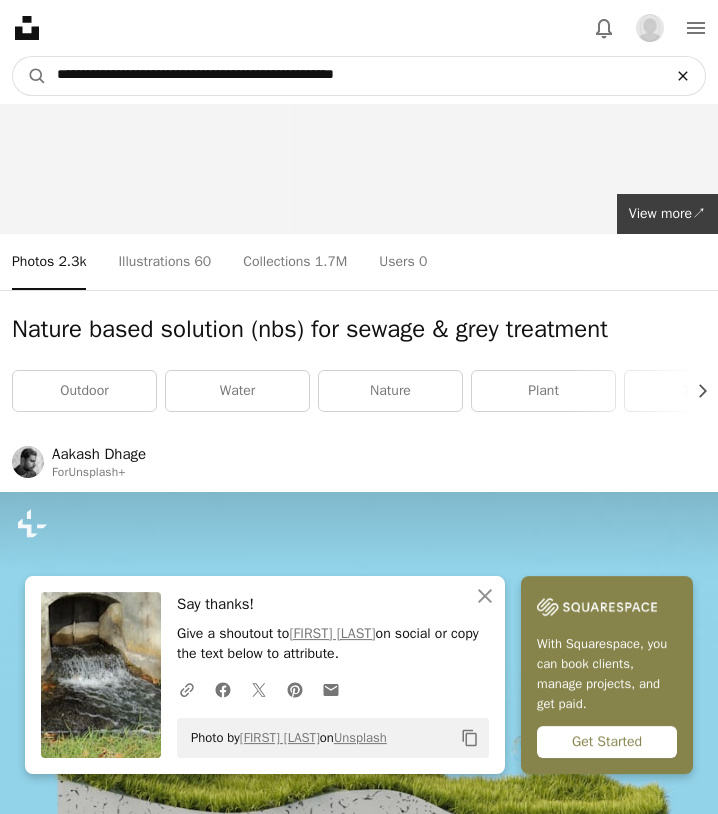 click on "An X shape" at bounding box center [683, 76] 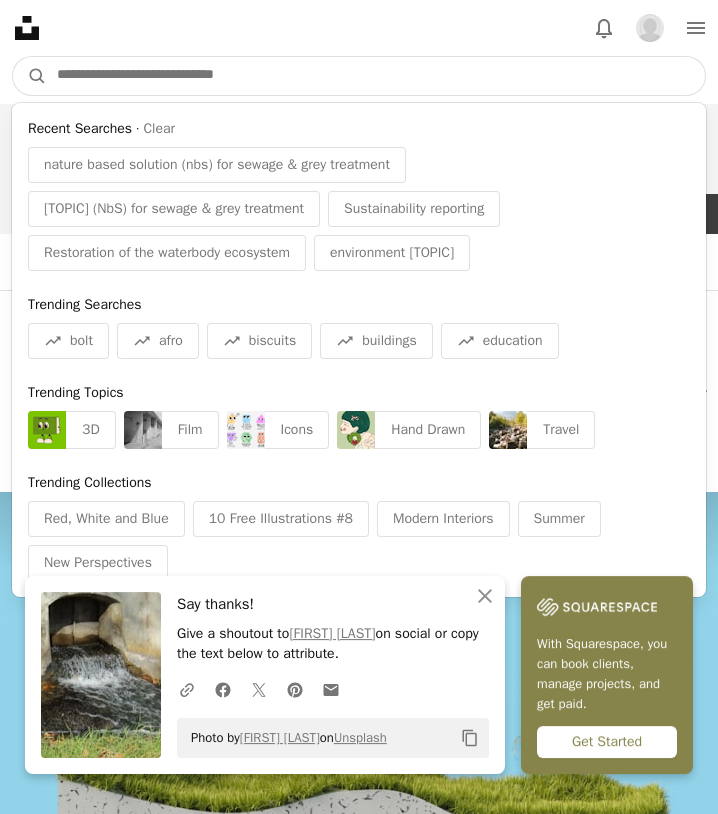 click at bounding box center (376, 76) 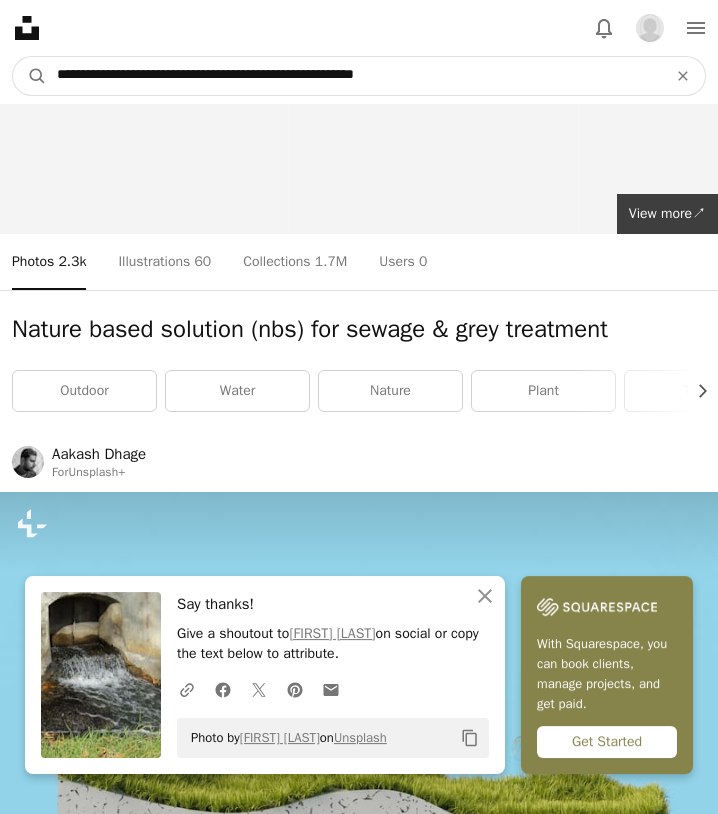 click on "A magnifying glass" at bounding box center (30, 76) 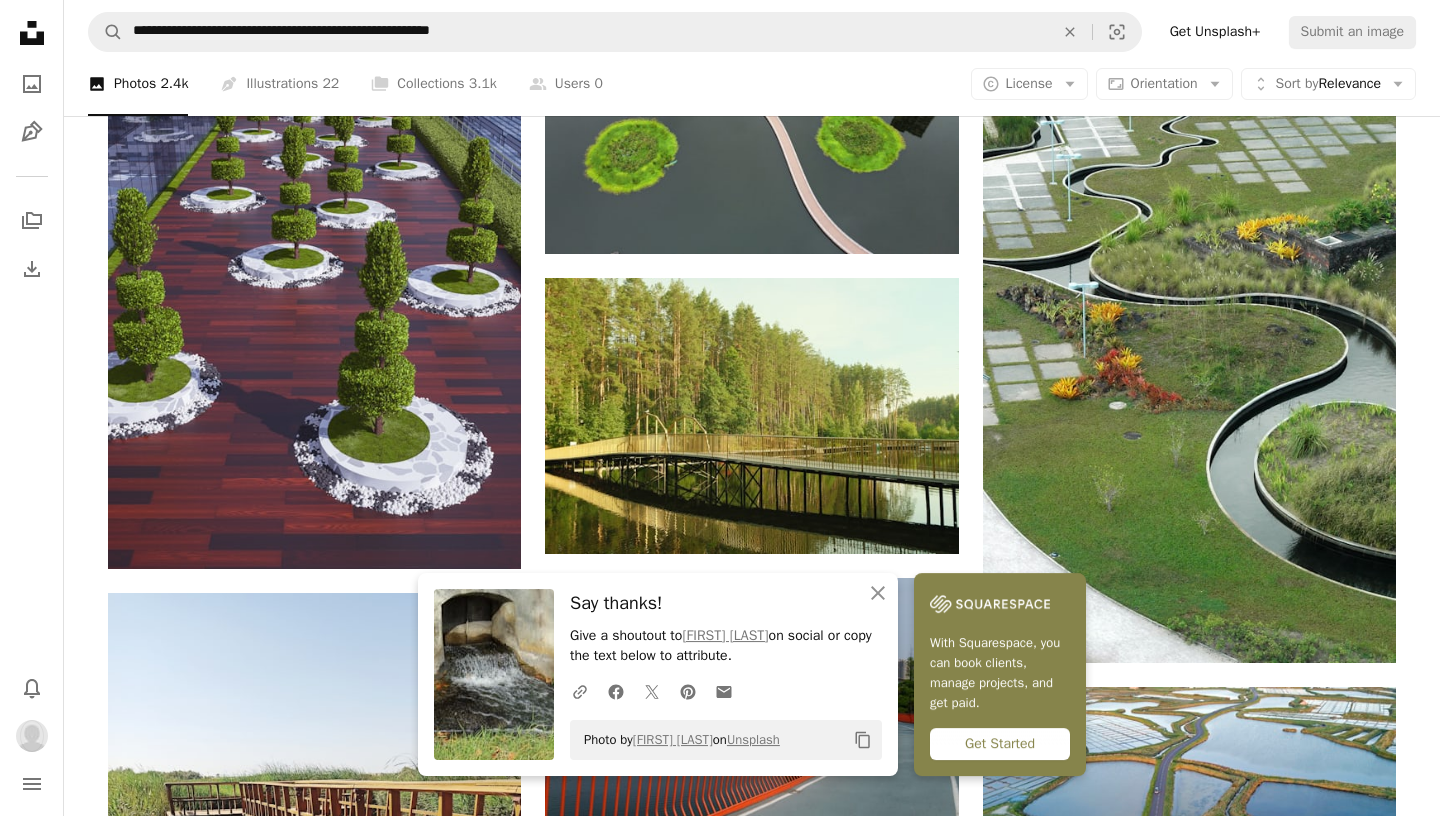 scroll, scrollTop: 1062, scrollLeft: 0, axis: vertical 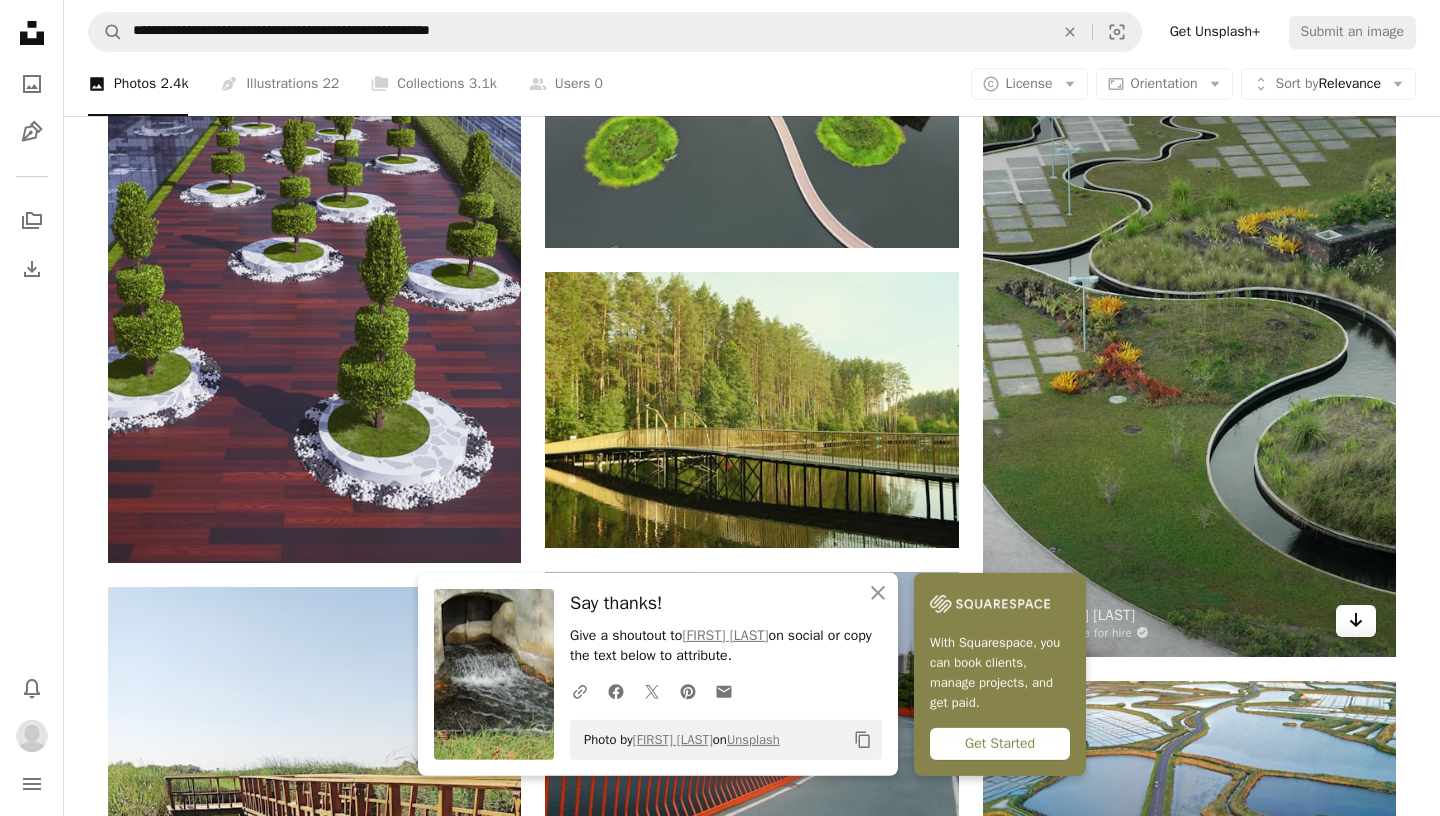 click 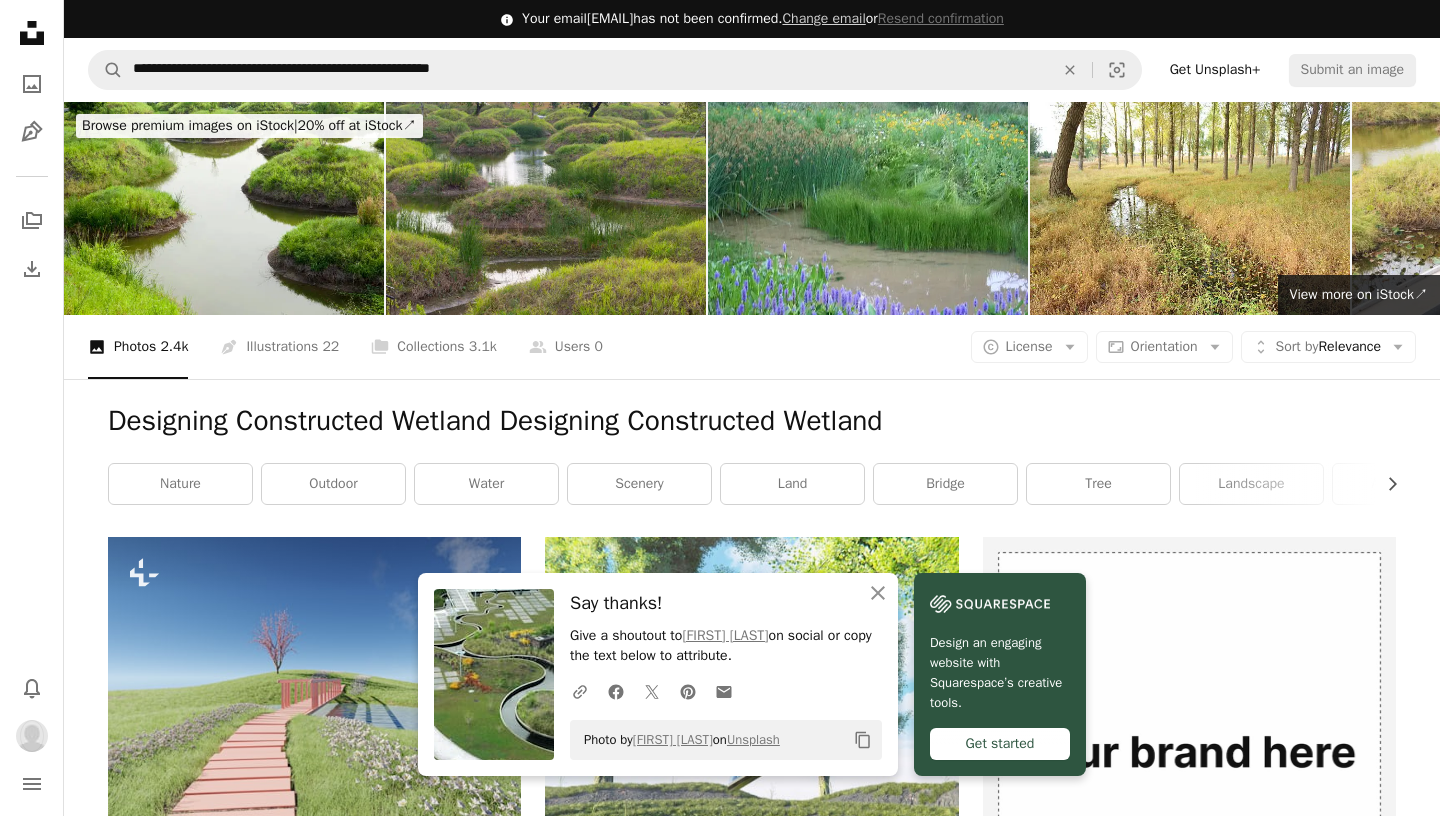 scroll, scrollTop: 422, scrollLeft: 0, axis: vertical 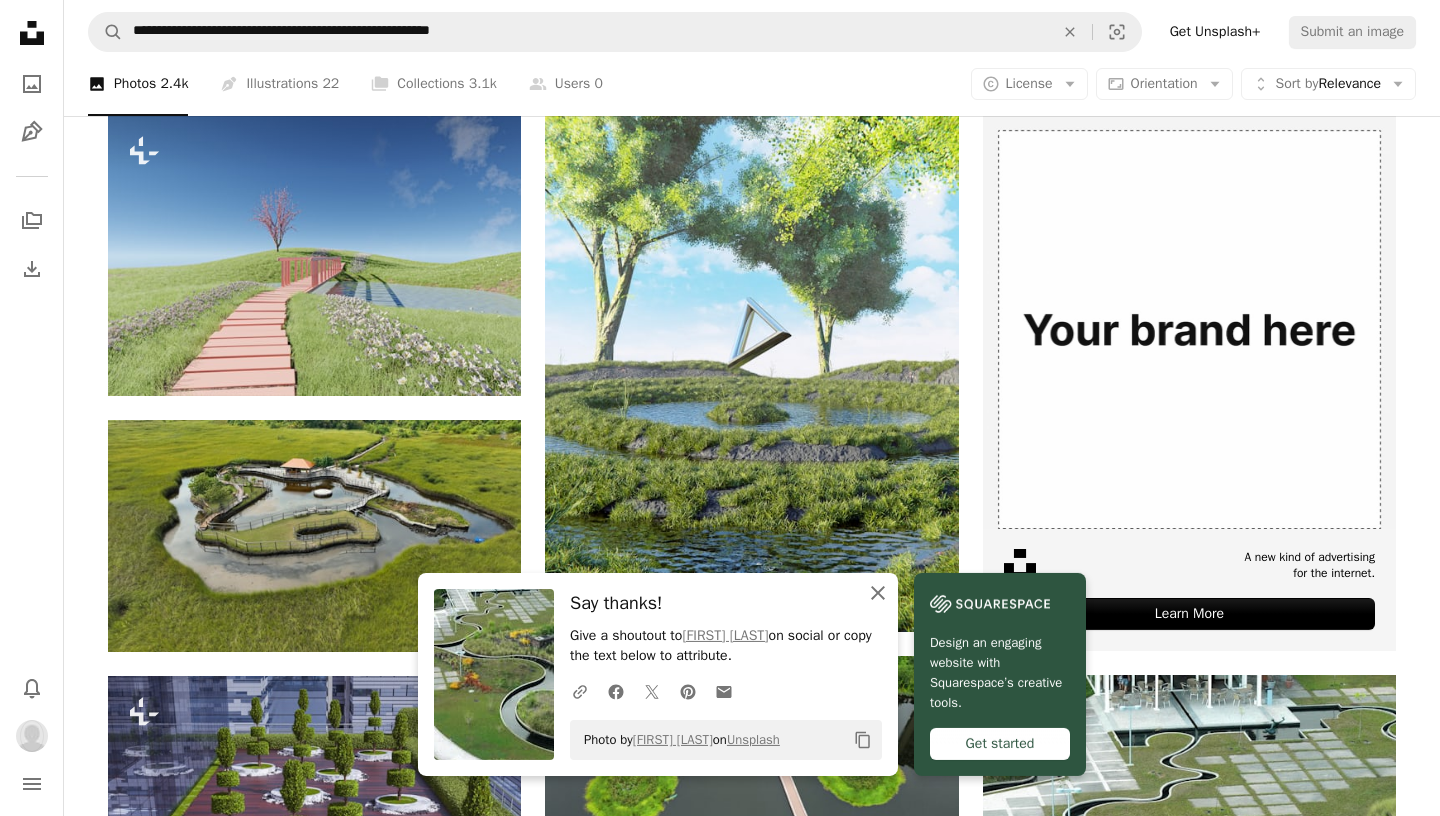 click on "An X shape" 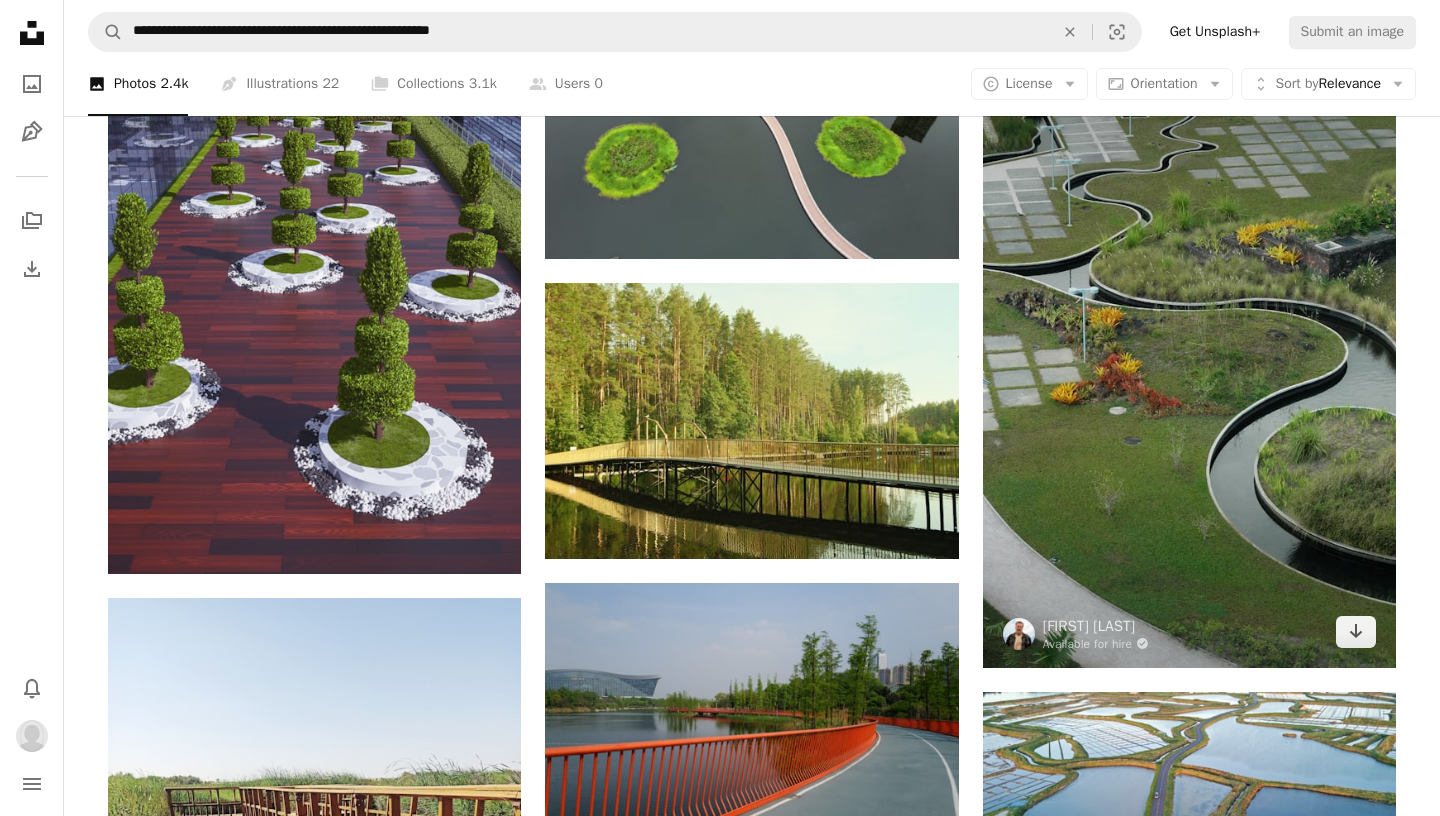 scroll, scrollTop: 1051, scrollLeft: 0, axis: vertical 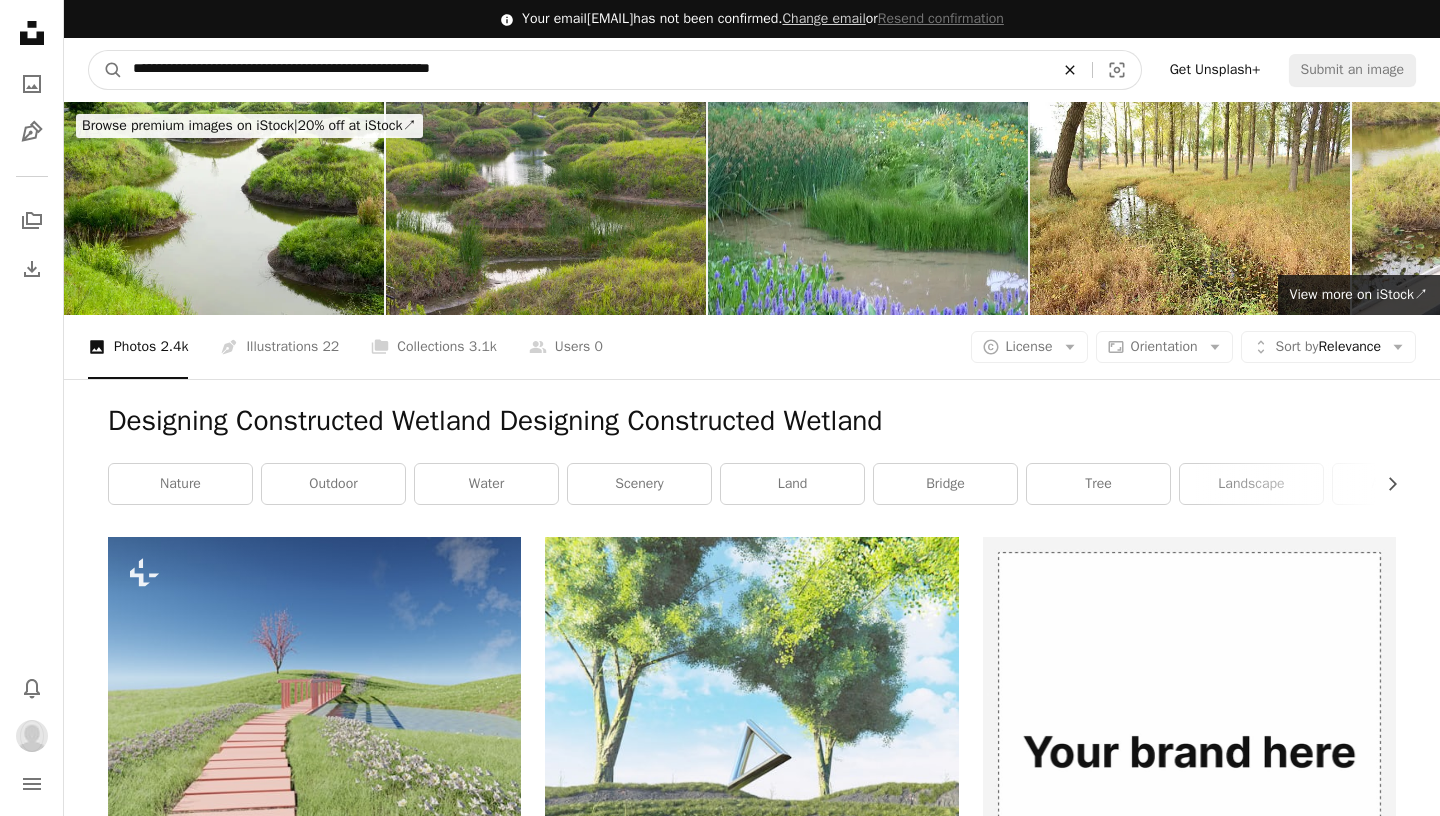 click on "An X shape" 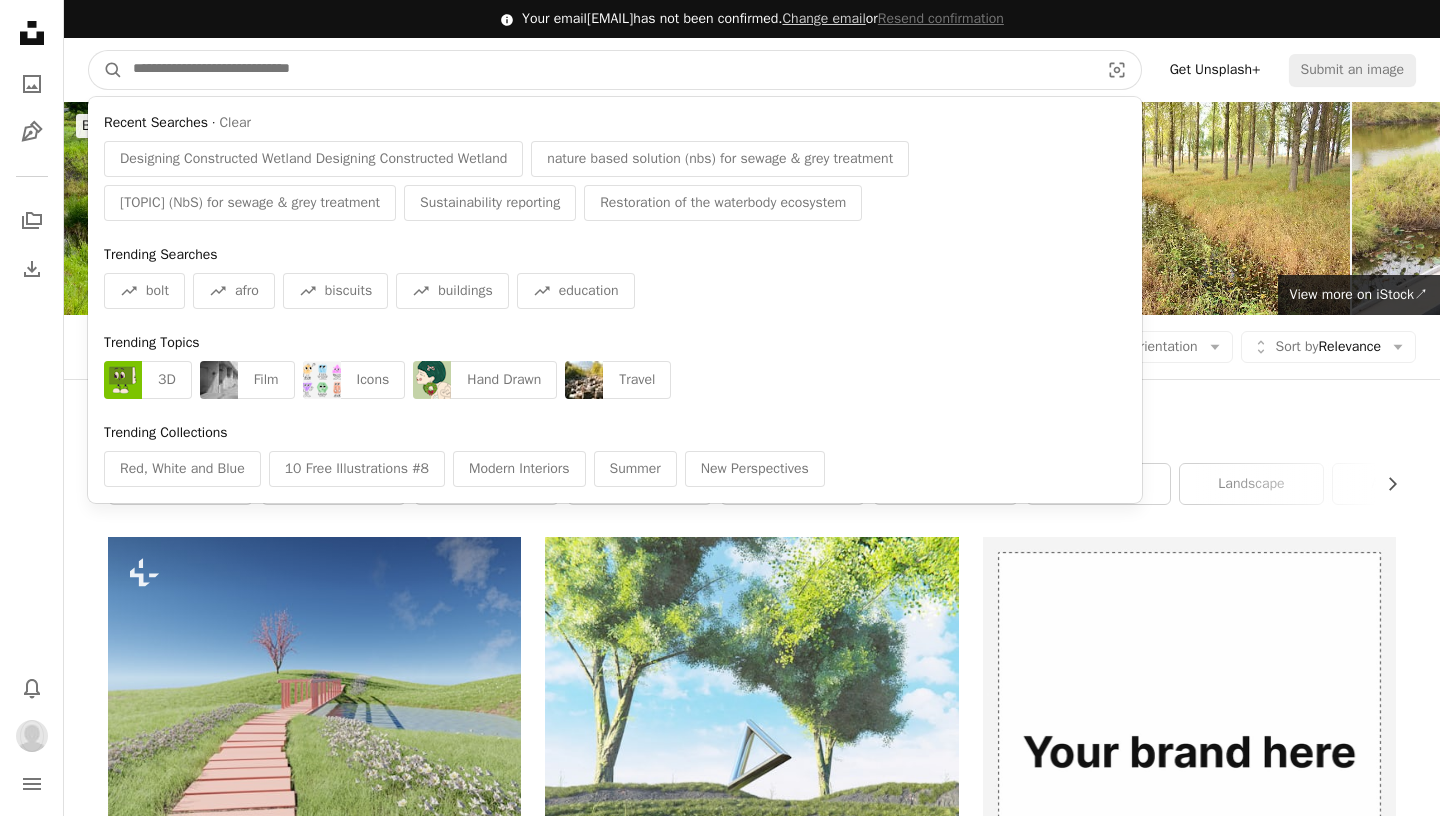click at bounding box center (608, 70) 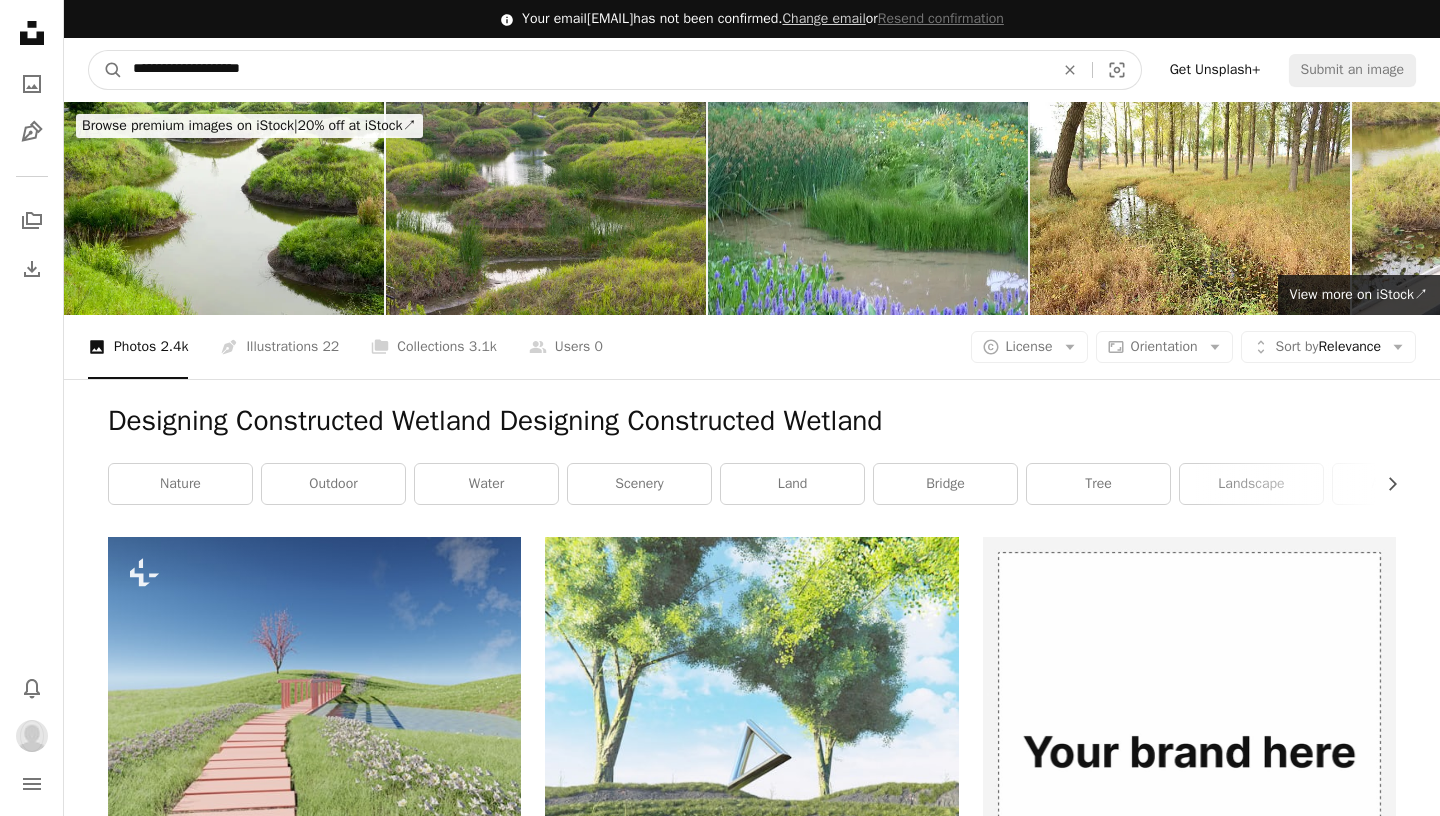click on "A magnifying glass" at bounding box center [106, 70] 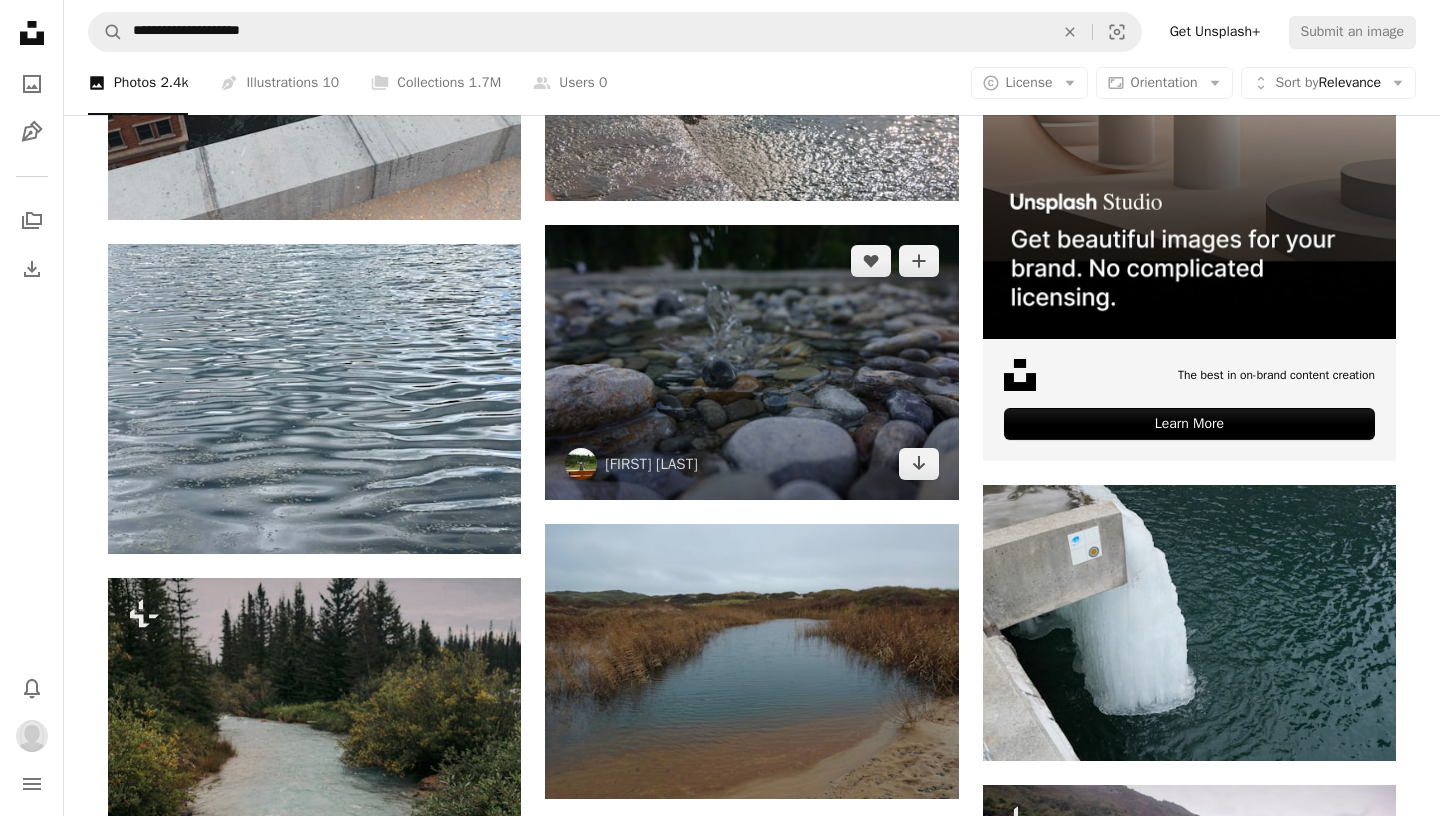 scroll, scrollTop: 613, scrollLeft: 0, axis: vertical 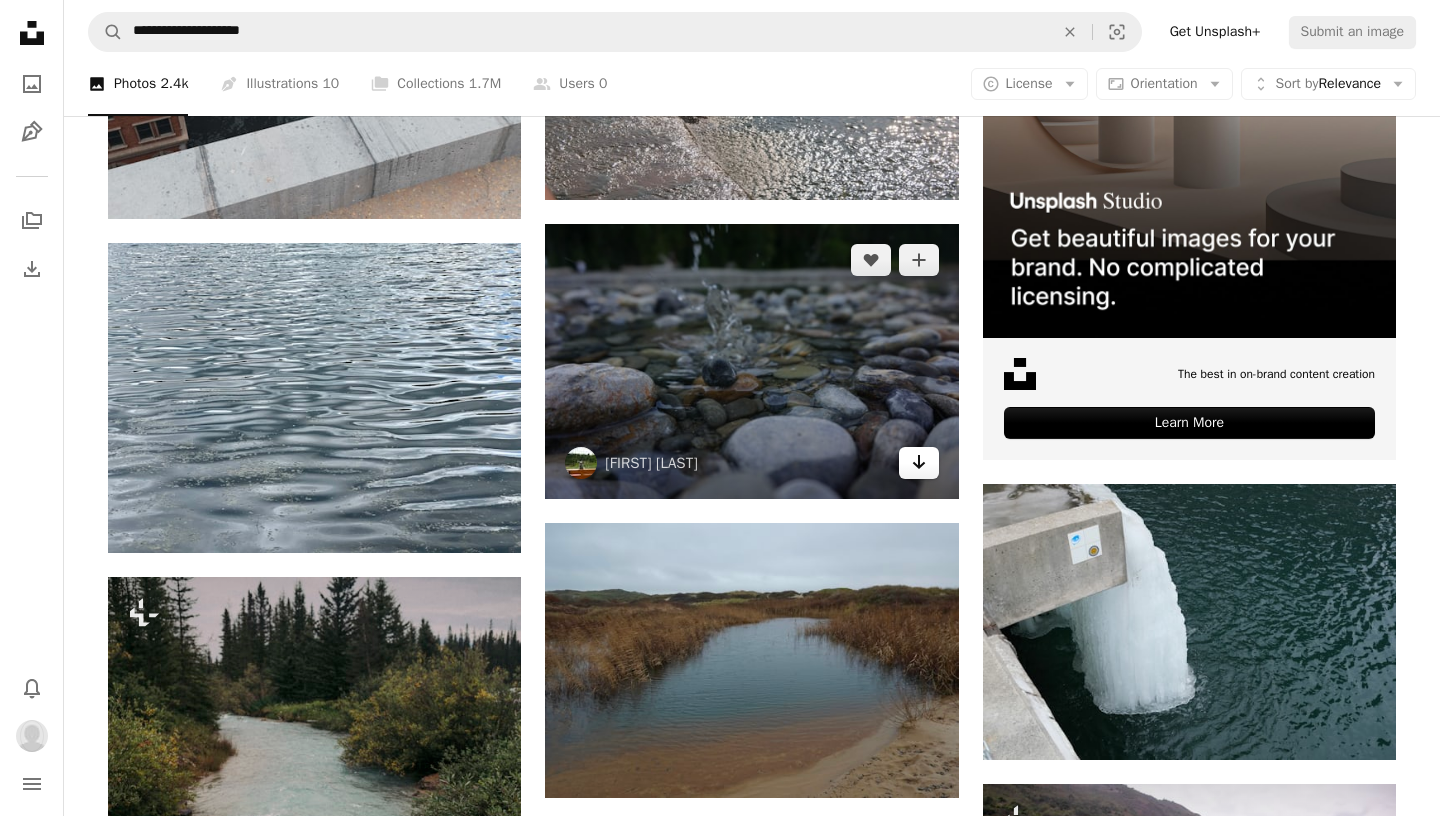 click 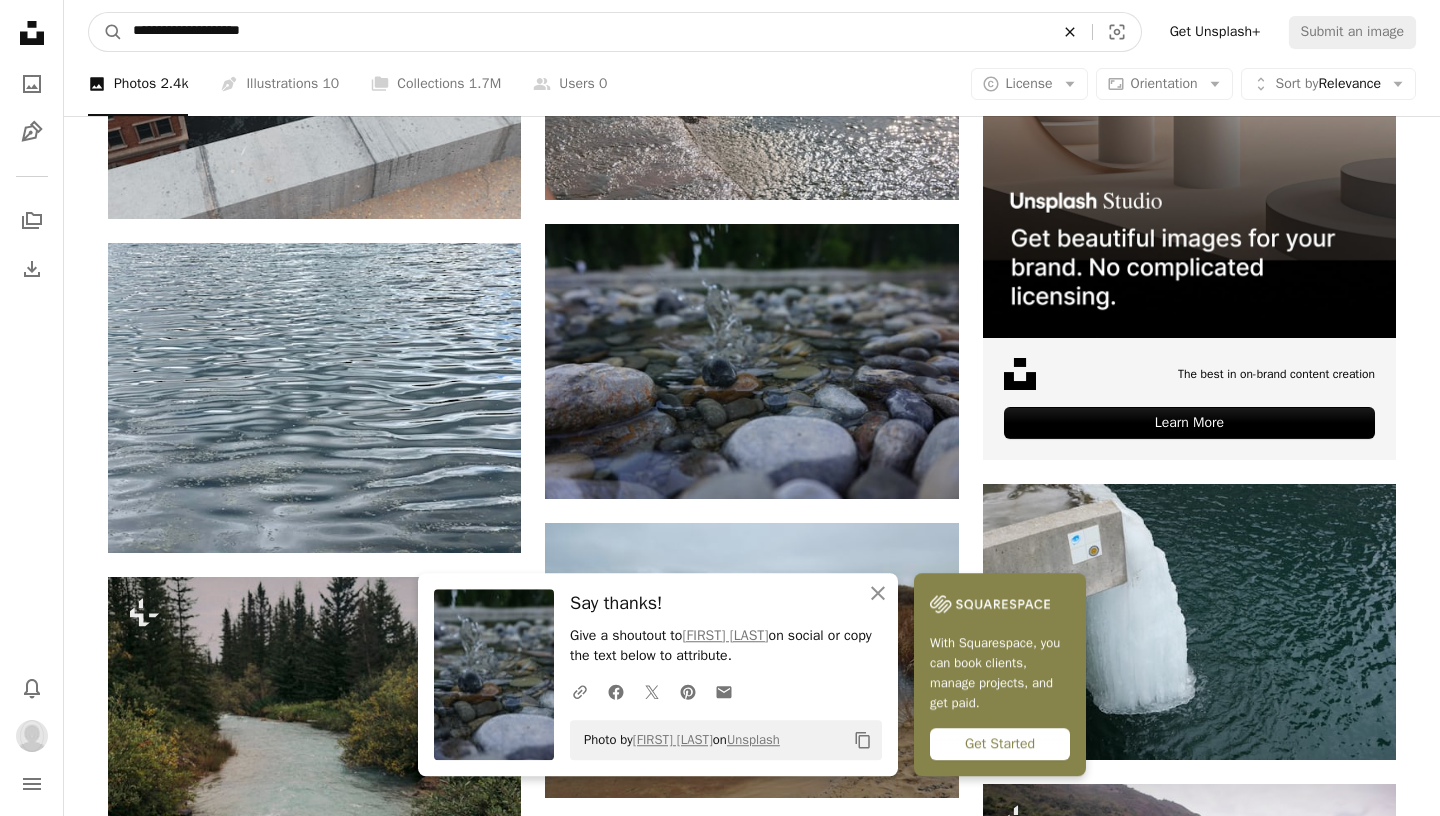click on "An X shape" 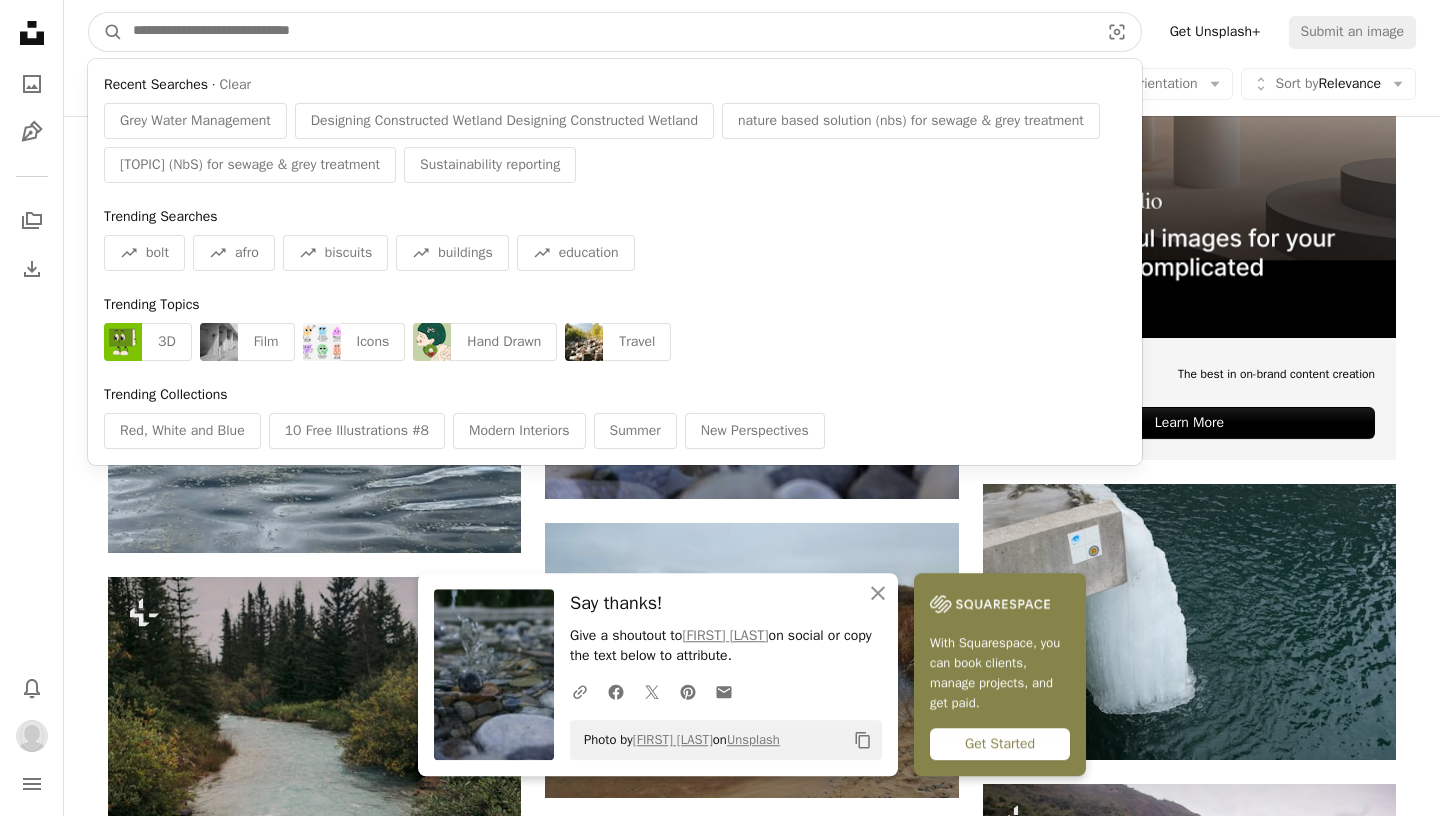 paste on "**********" 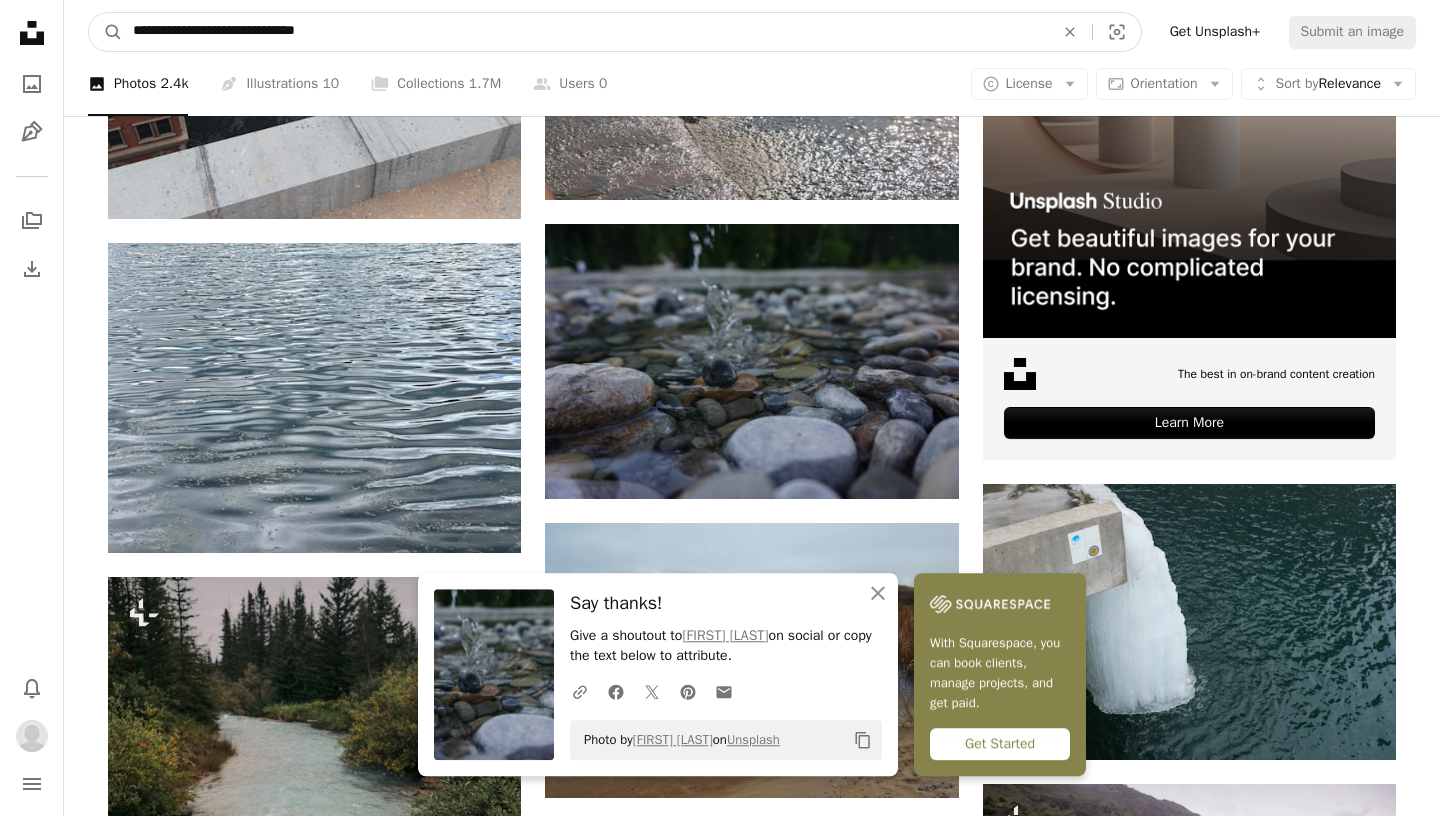 click on "A magnifying glass" at bounding box center [106, 32] 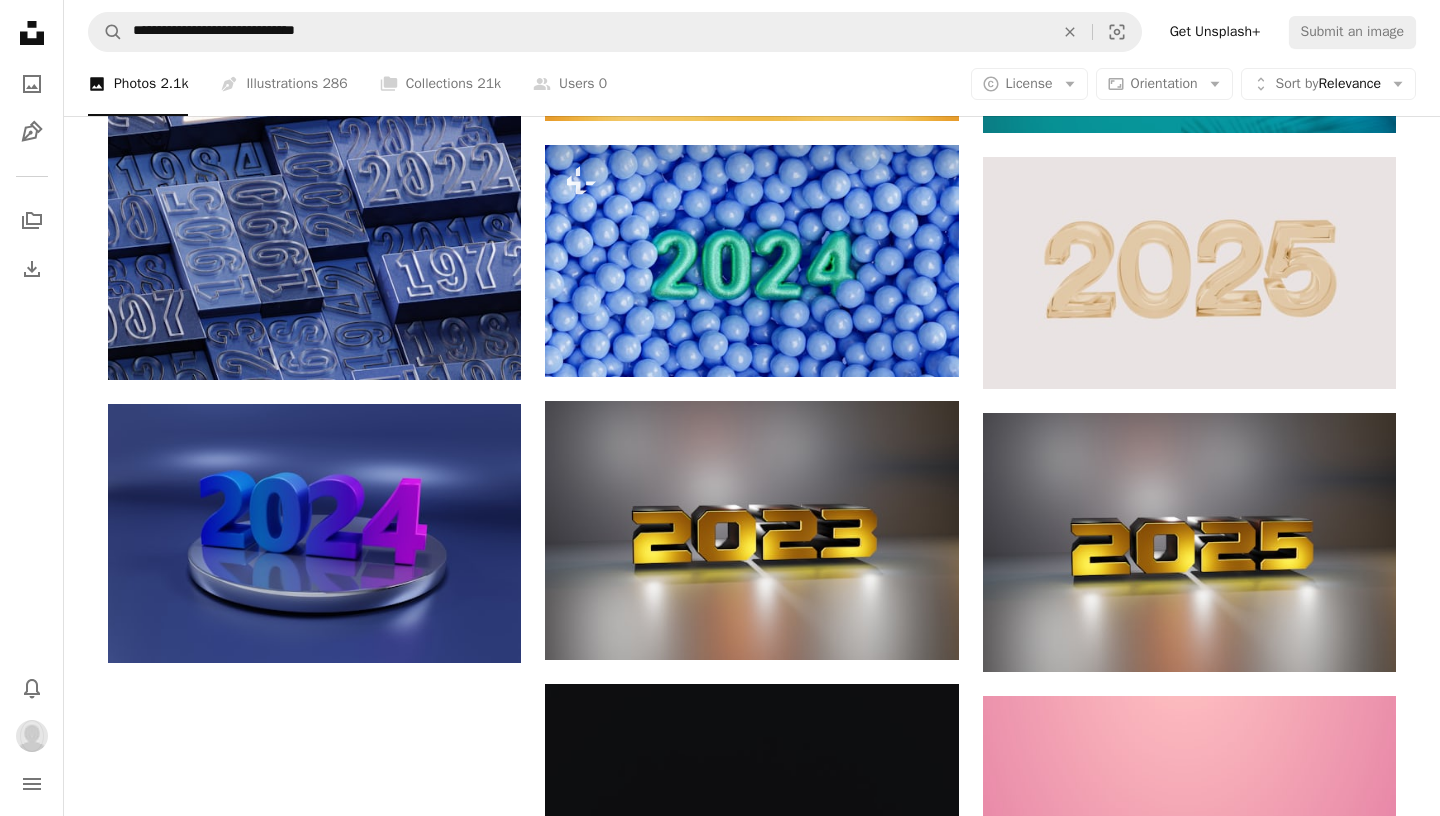 scroll, scrollTop: 1969, scrollLeft: 0, axis: vertical 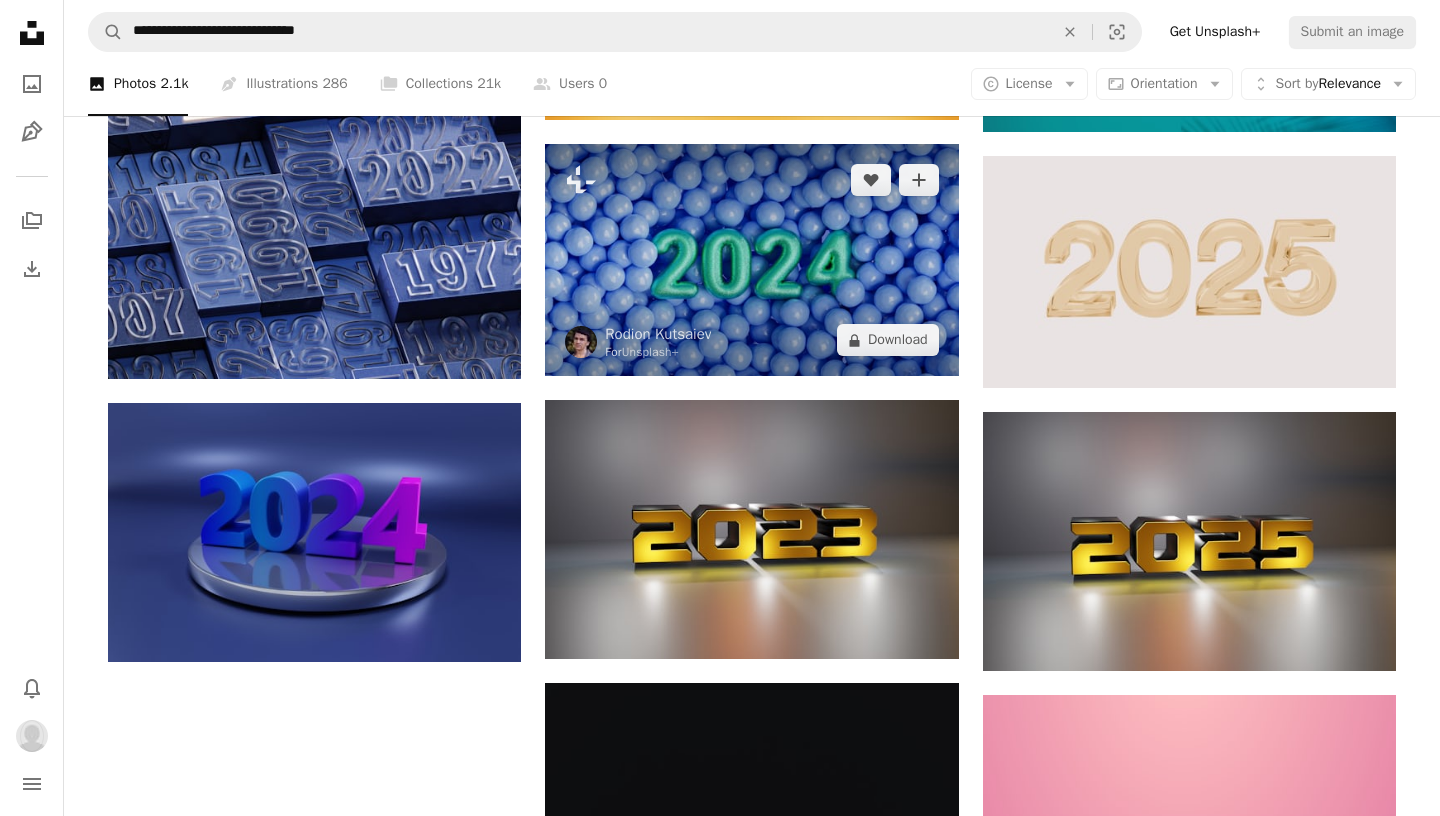 click at bounding box center (751, 260) 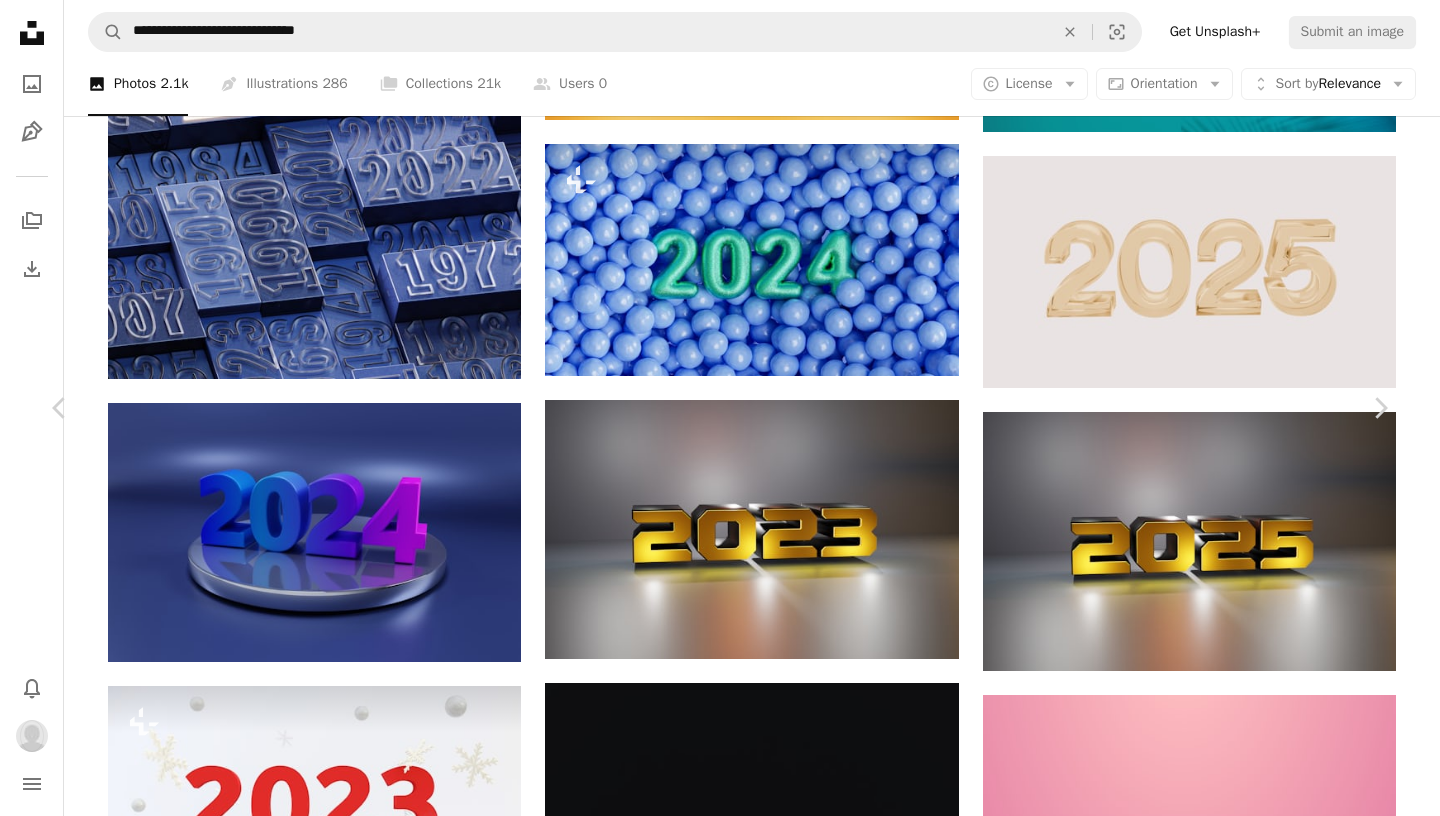 click on "An X shape" at bounding box center (20, 20) 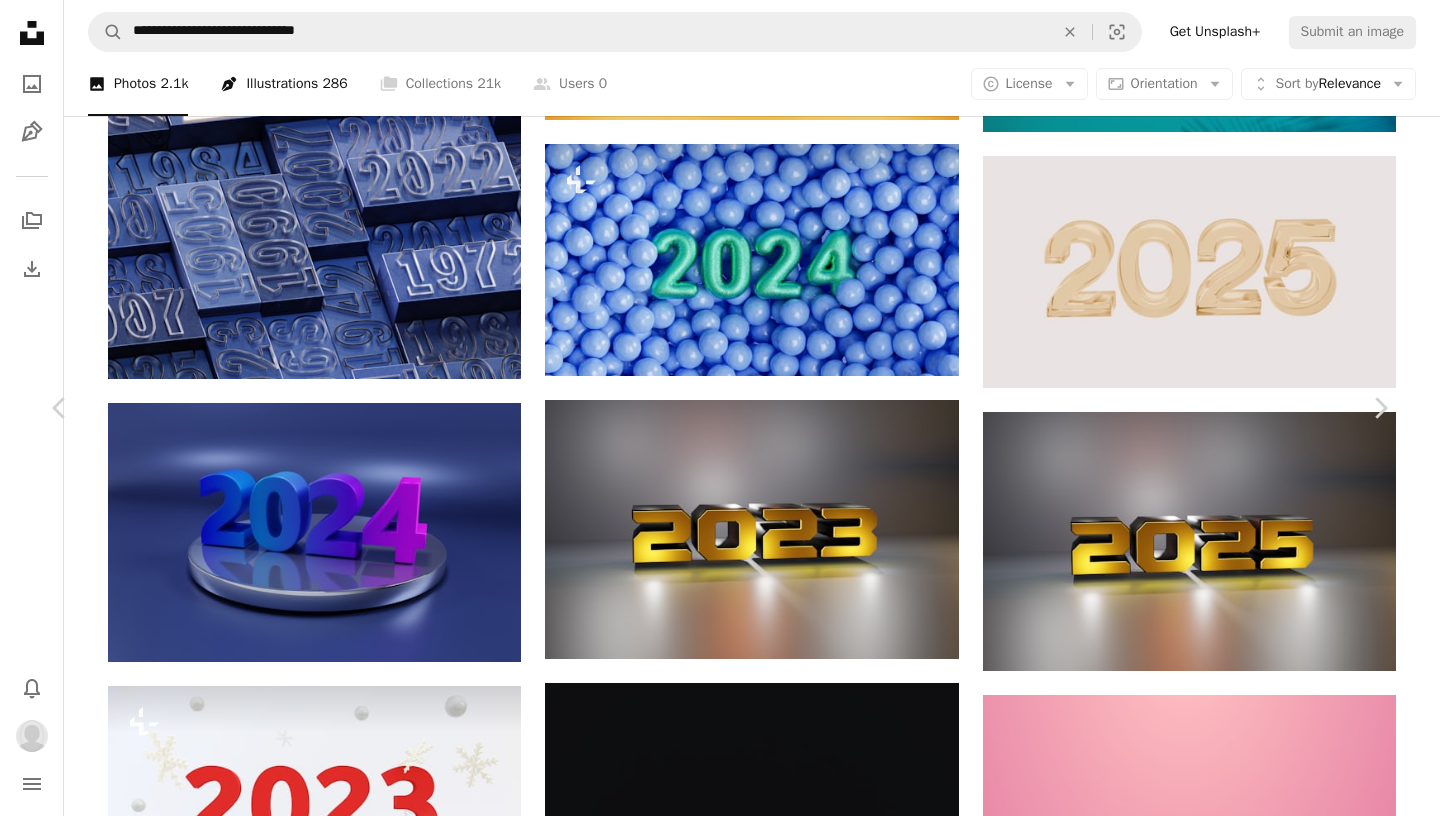 scroll, scrollTop: 1968, scrollLeft: 0, axis: vertical 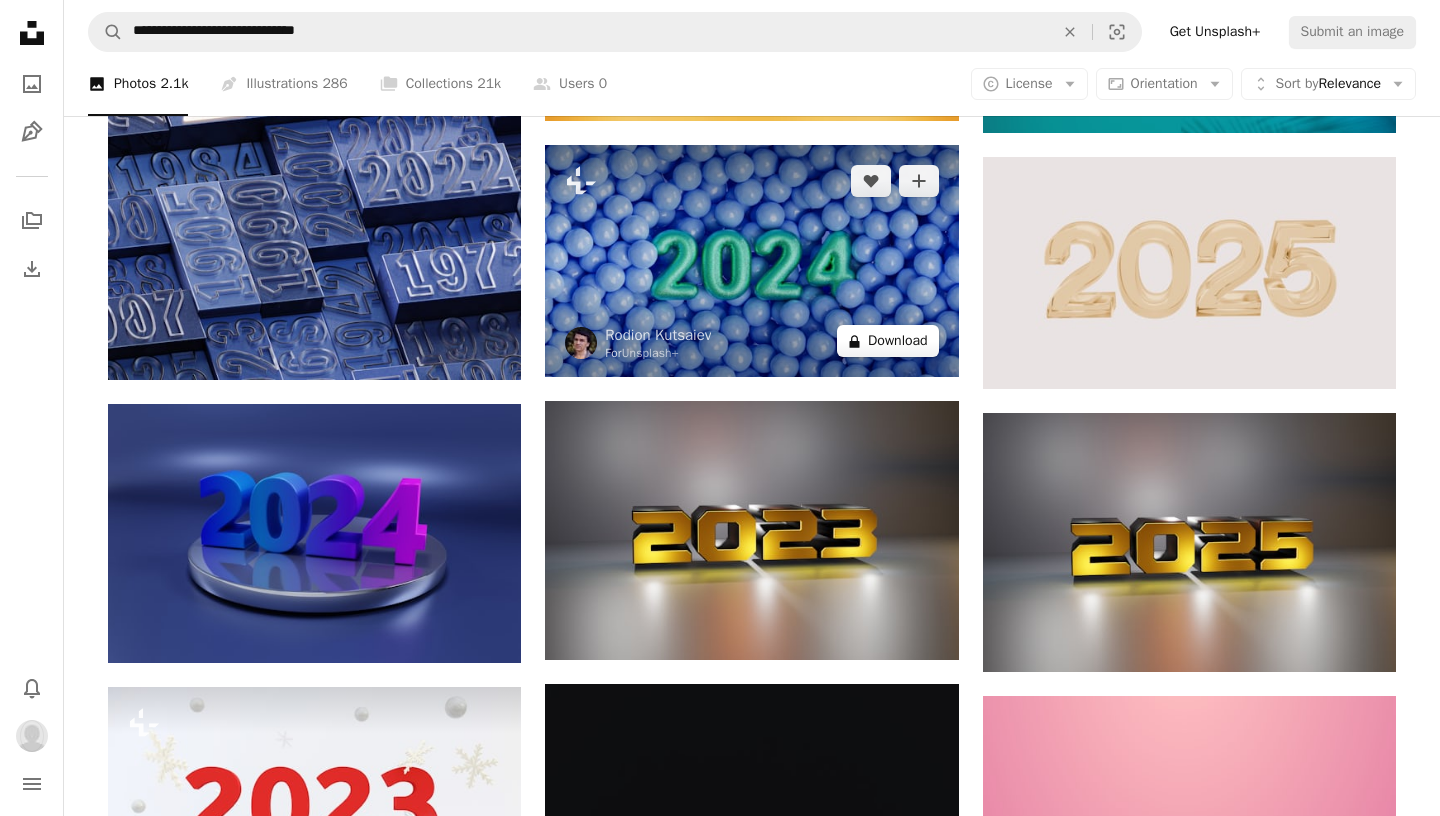 click on "A lock   Download" at bounding box center [888, 341] 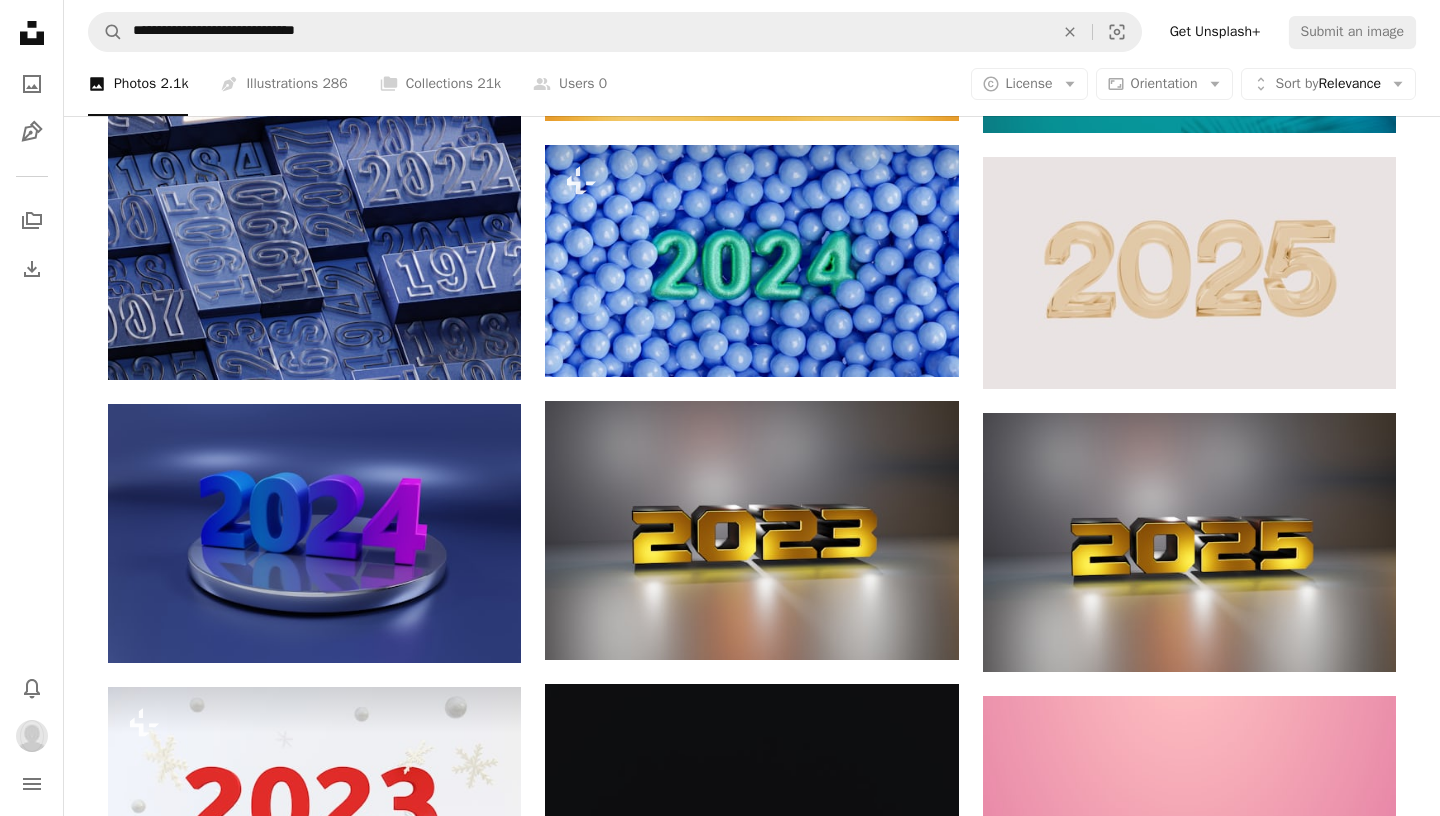 click on "An X shape Premium, ready to use images. Get unlimited access. A plus sign Members-only content added monthly A plus sign Unlimited royalty-free downloads A plus sign Illustrations  New A plus sign Enhanced legal protections yearly 66%  off monthly $12   $4 USD per month * Get  Unsplash+ * When paid annually, billed upfront  $48 Taxes where applicable. Renews automatically. Cancel anytime." at bounding box center [720, 4756] 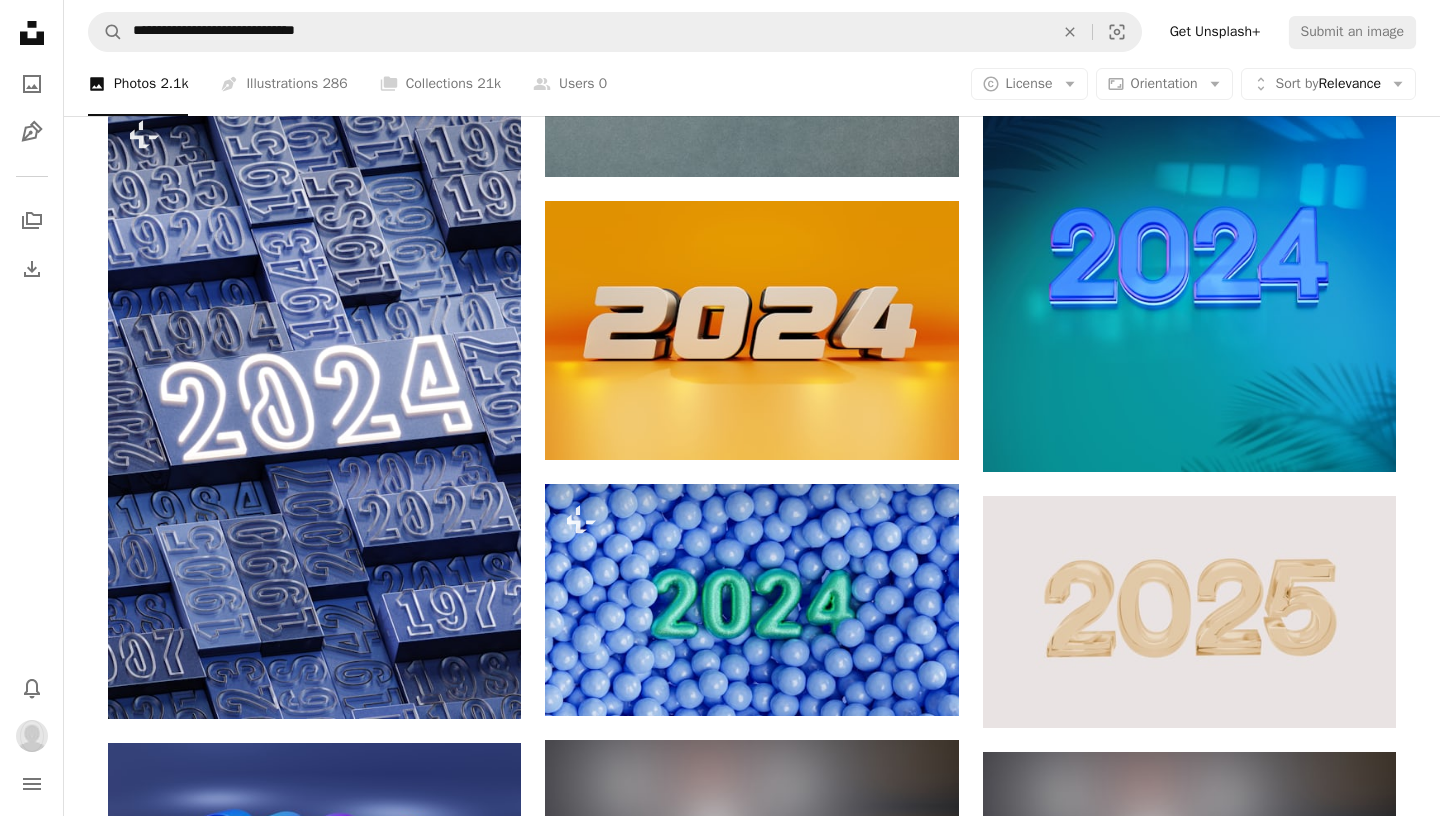 scroll, scrollTop: 1632, scrollLeft: 0, axis: vertical 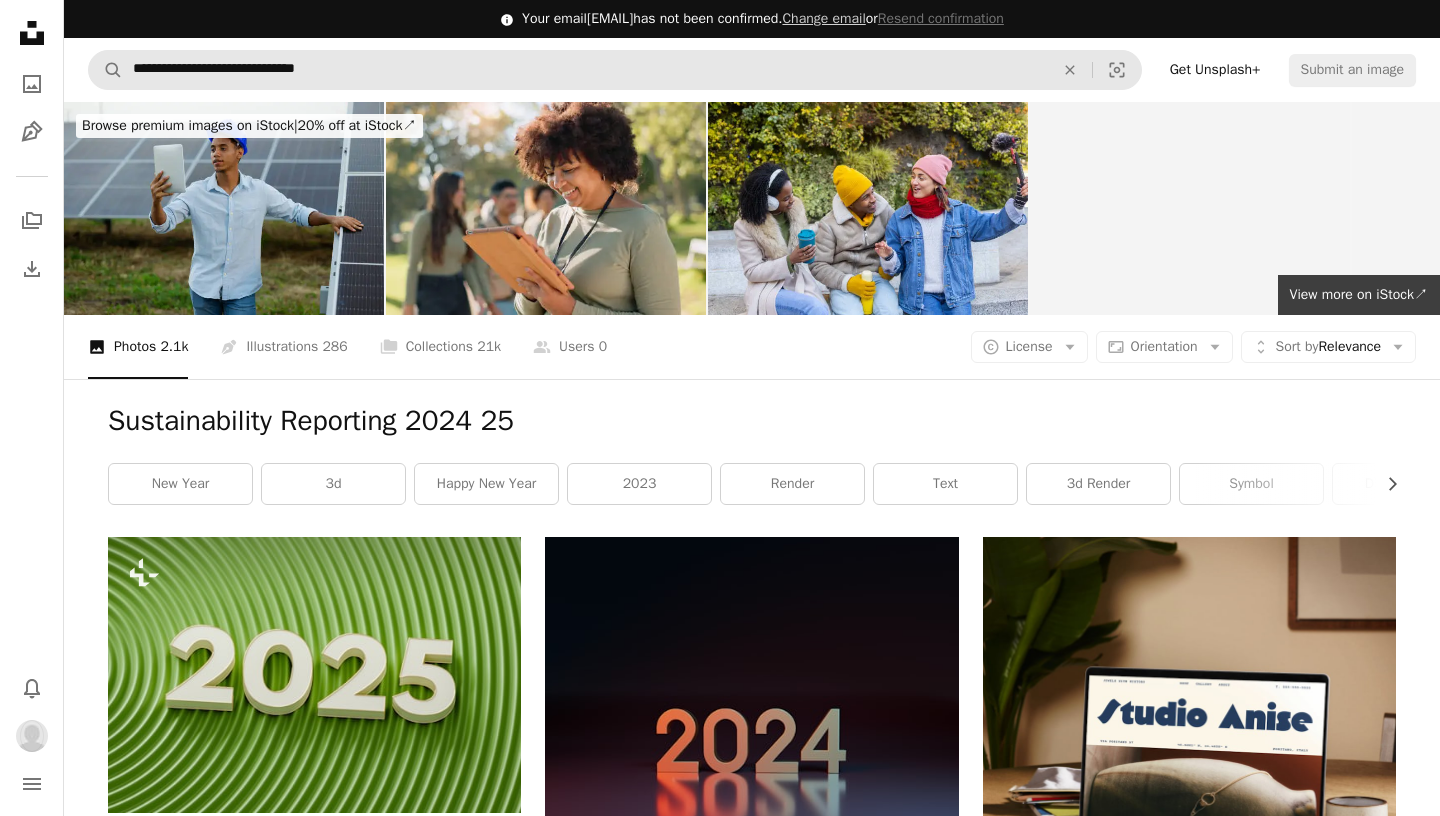 click on "Info icon Your email  [EMAIL]  has not been confirmed.  Change email  or  Resend confirmation" at bounding box center [752, 19] 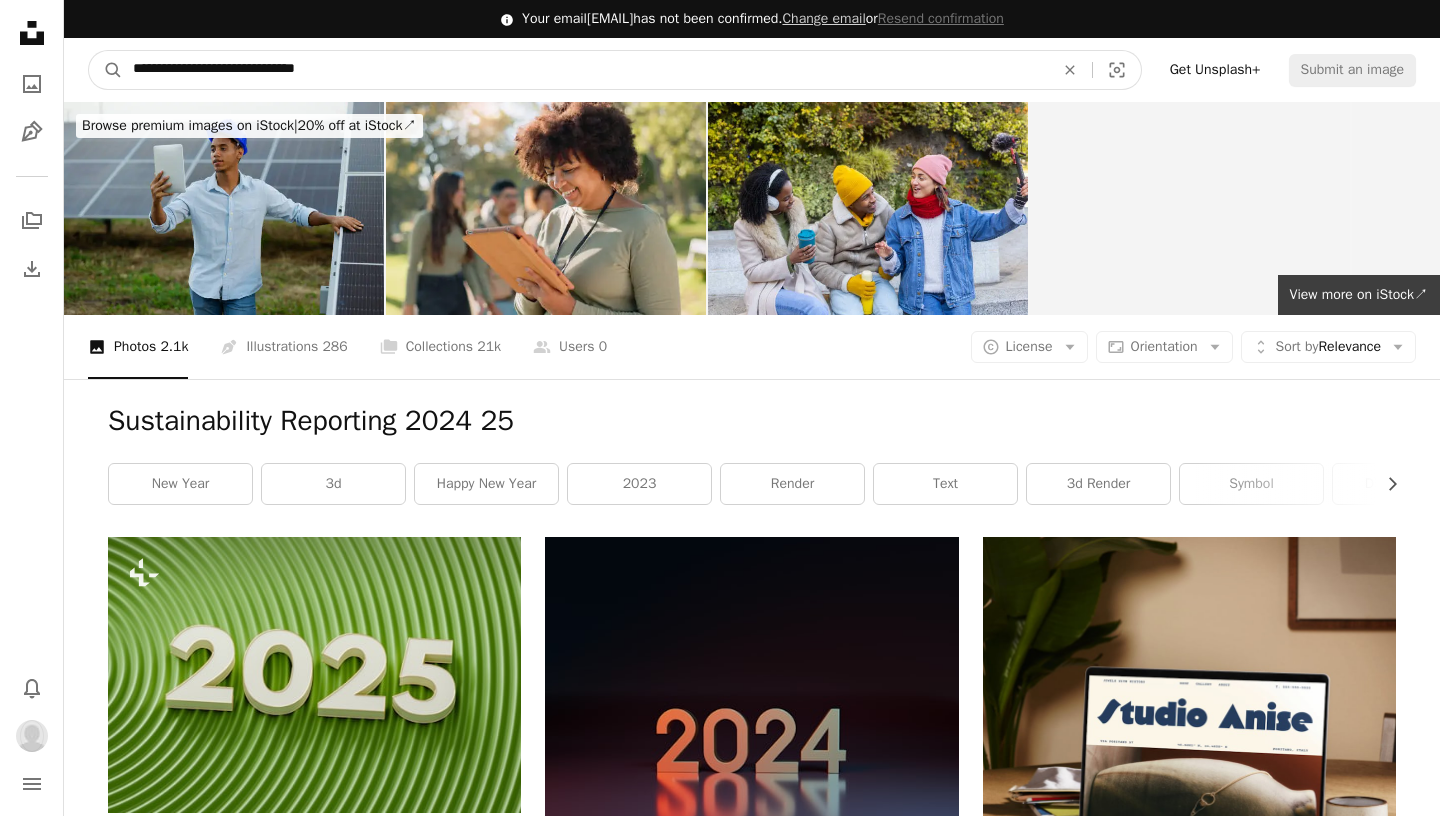 click on "**********" at bounding box center [585, 70] 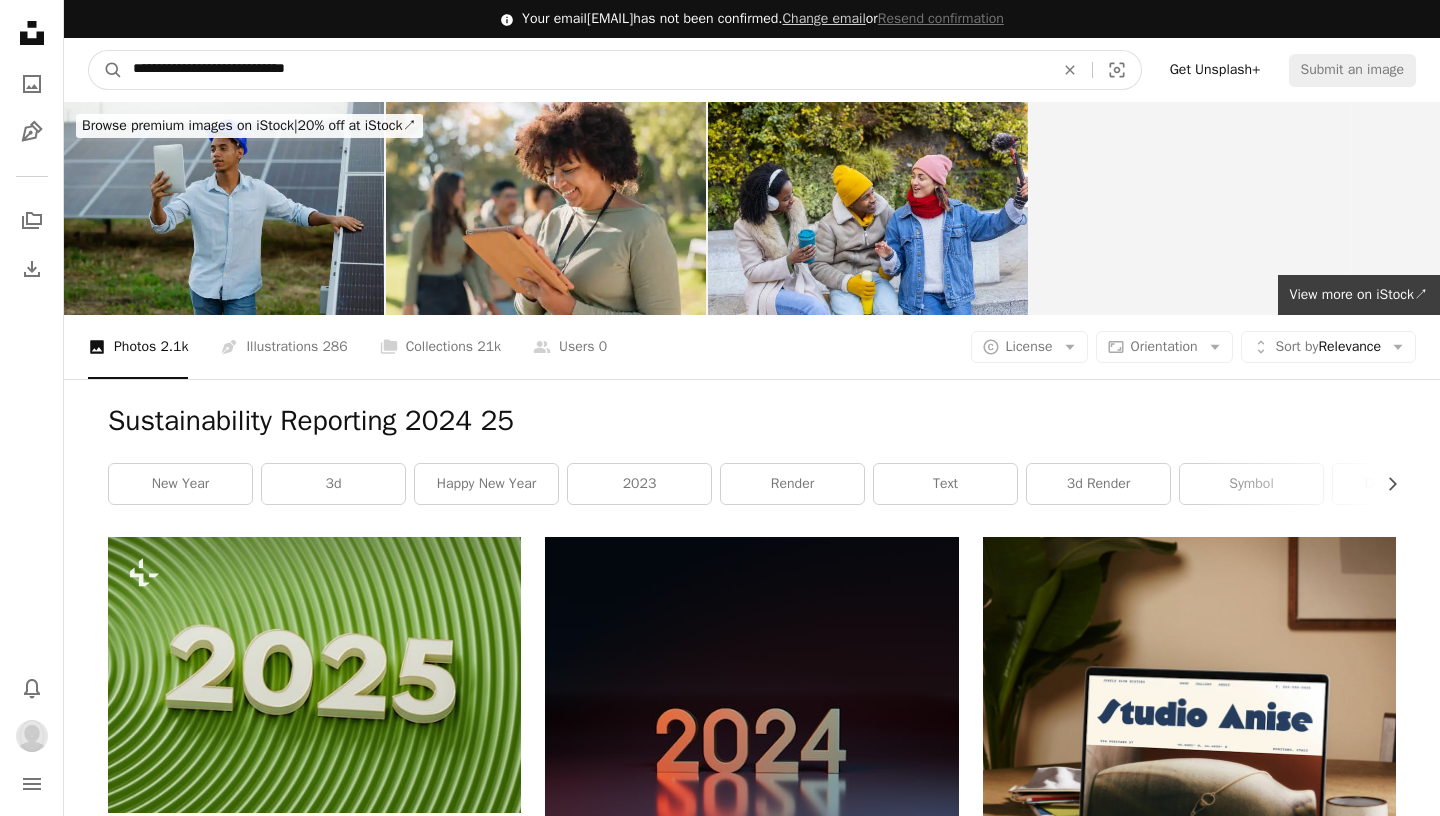 type on "**********" 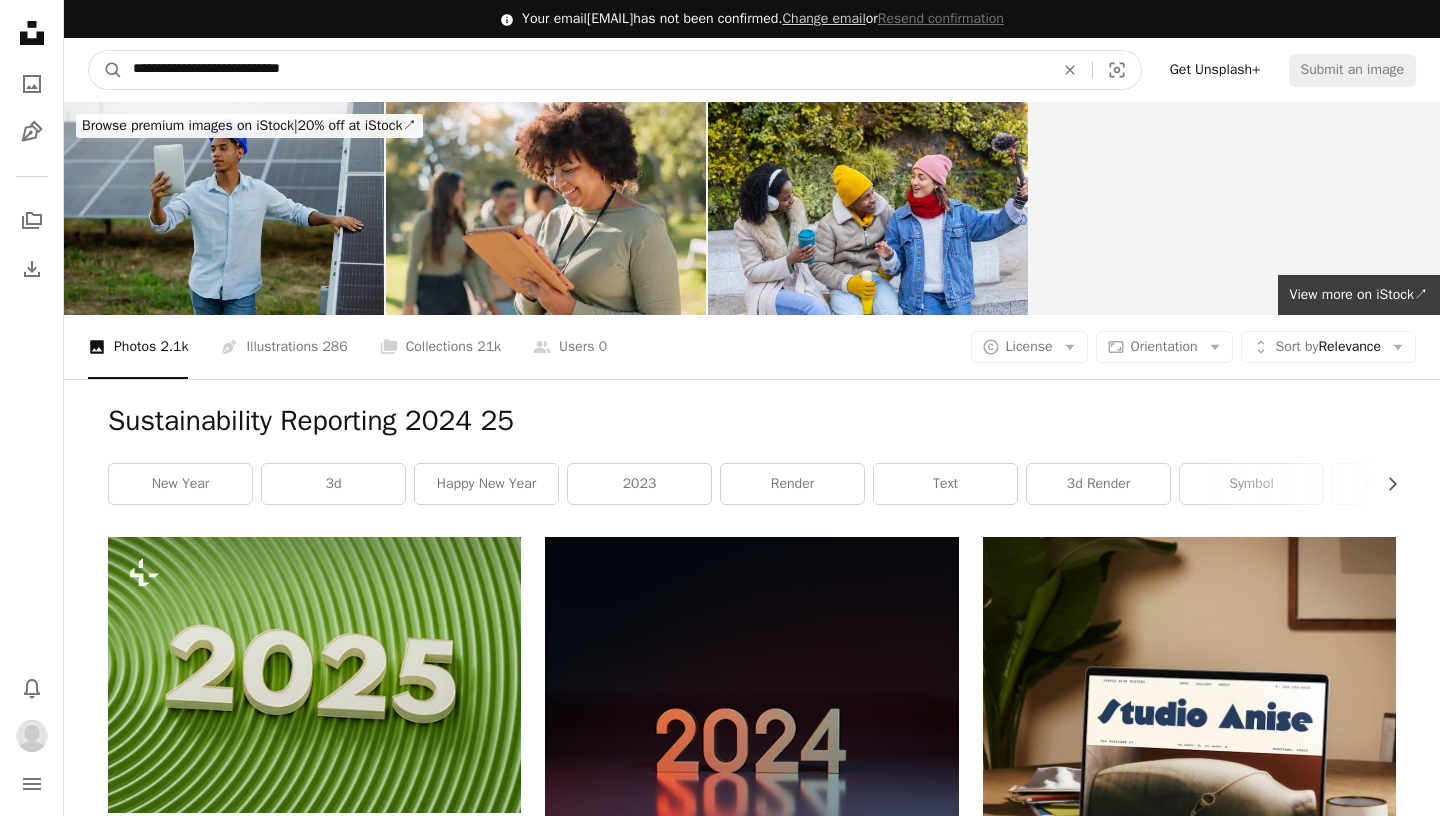 click on "A magnifying glass" at bounding box center (106, 70) 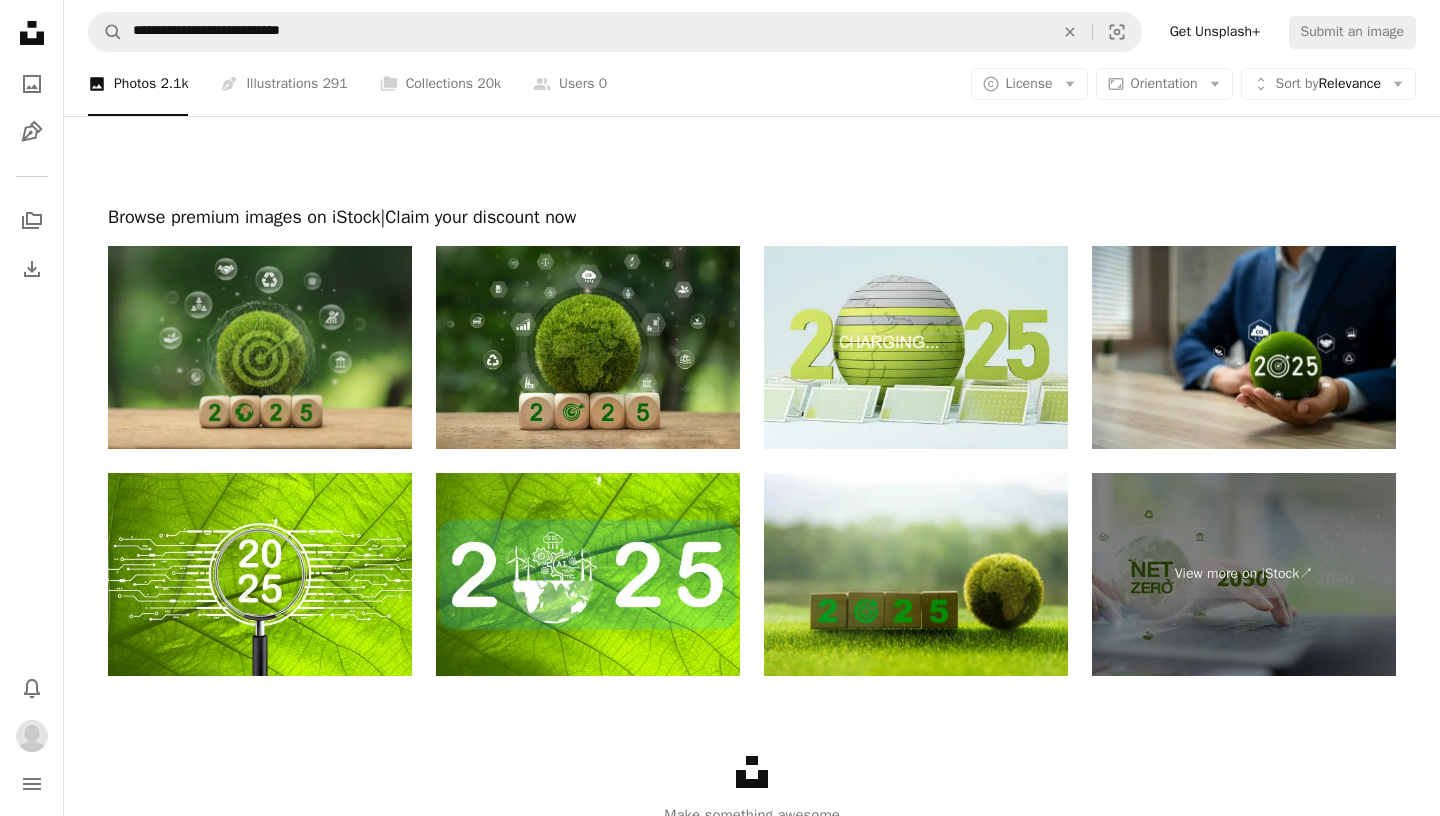 scroll, scrollTop: 3137, scrollLeft: 0, axis: vertical 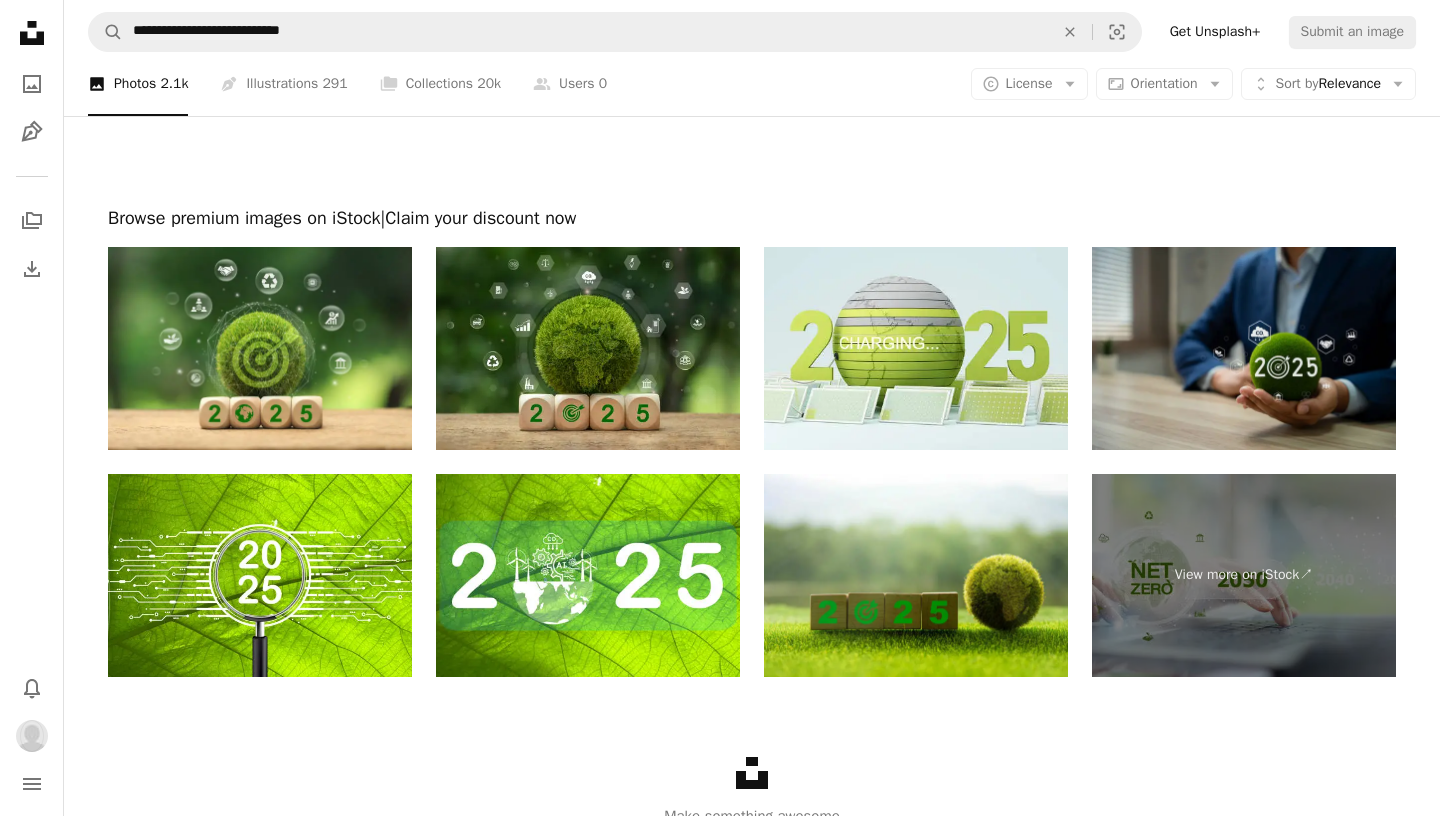 click at bounding box center [1244, 348] 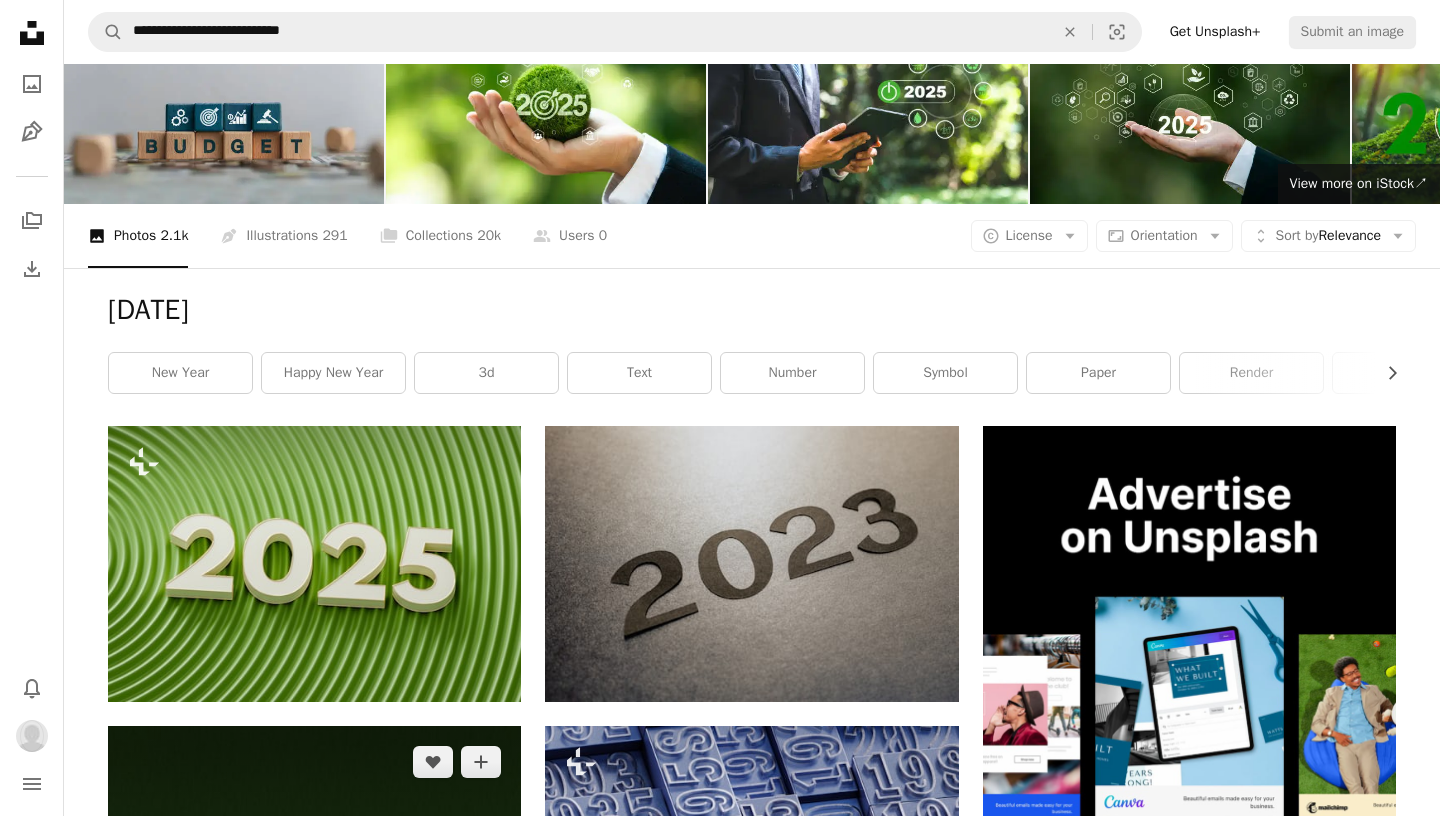 scroll, scrollTop: 109, scrollLeft: 0, axis: vertical 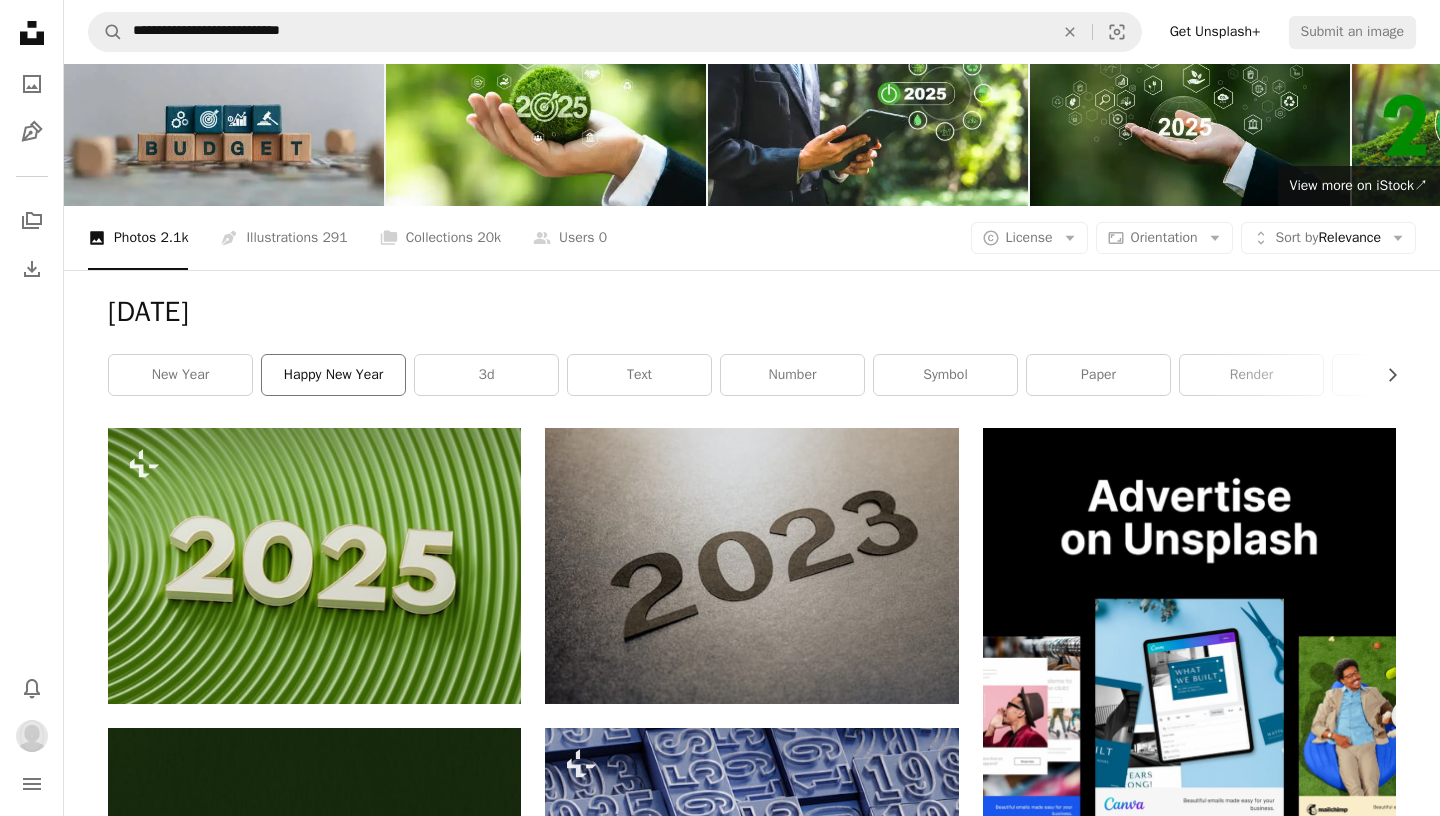 click on "happy new year" at bounding box center (333, 375) 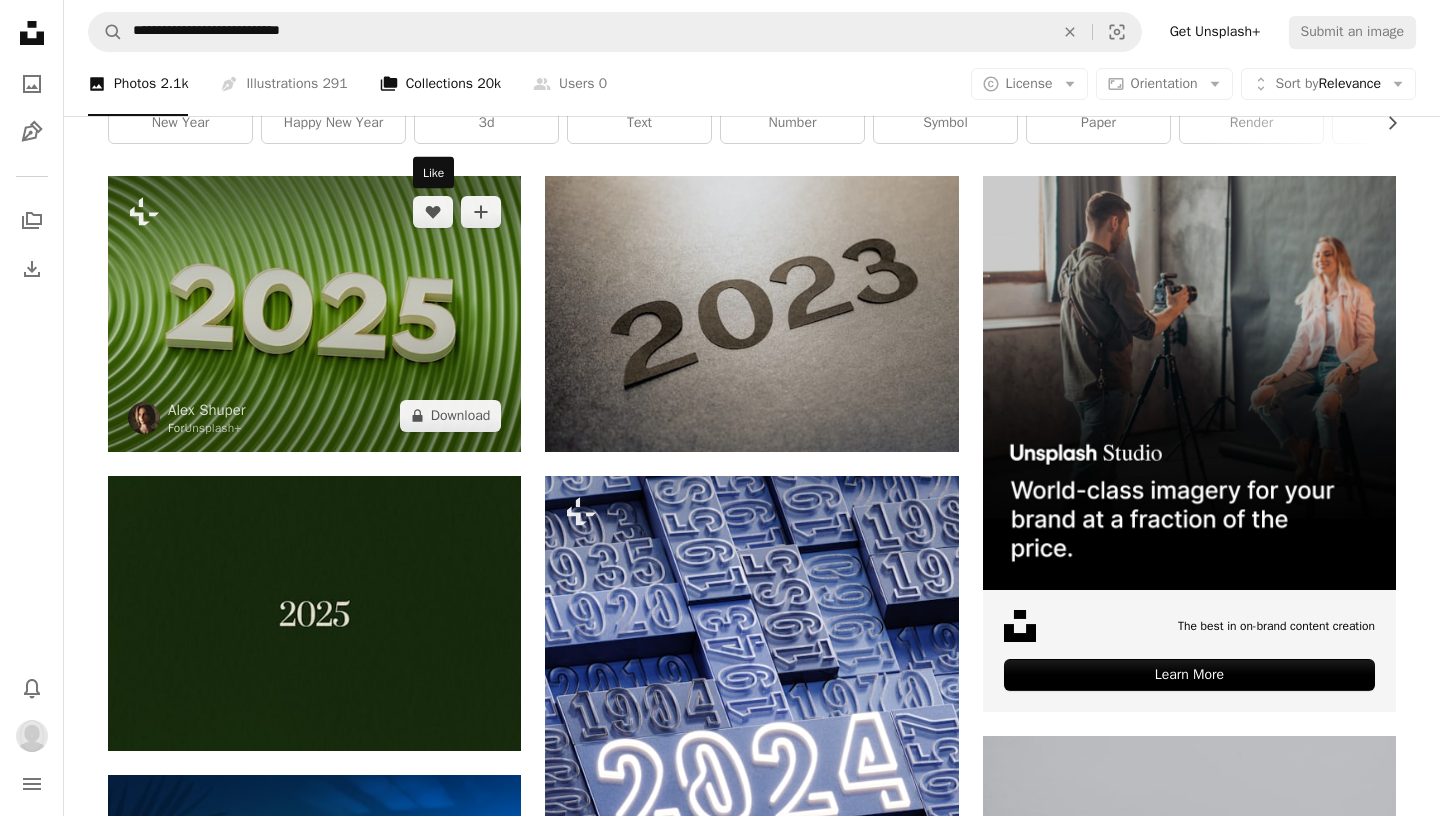 scroll, scrollTop: 0, scrollLeft: 0, axis: both 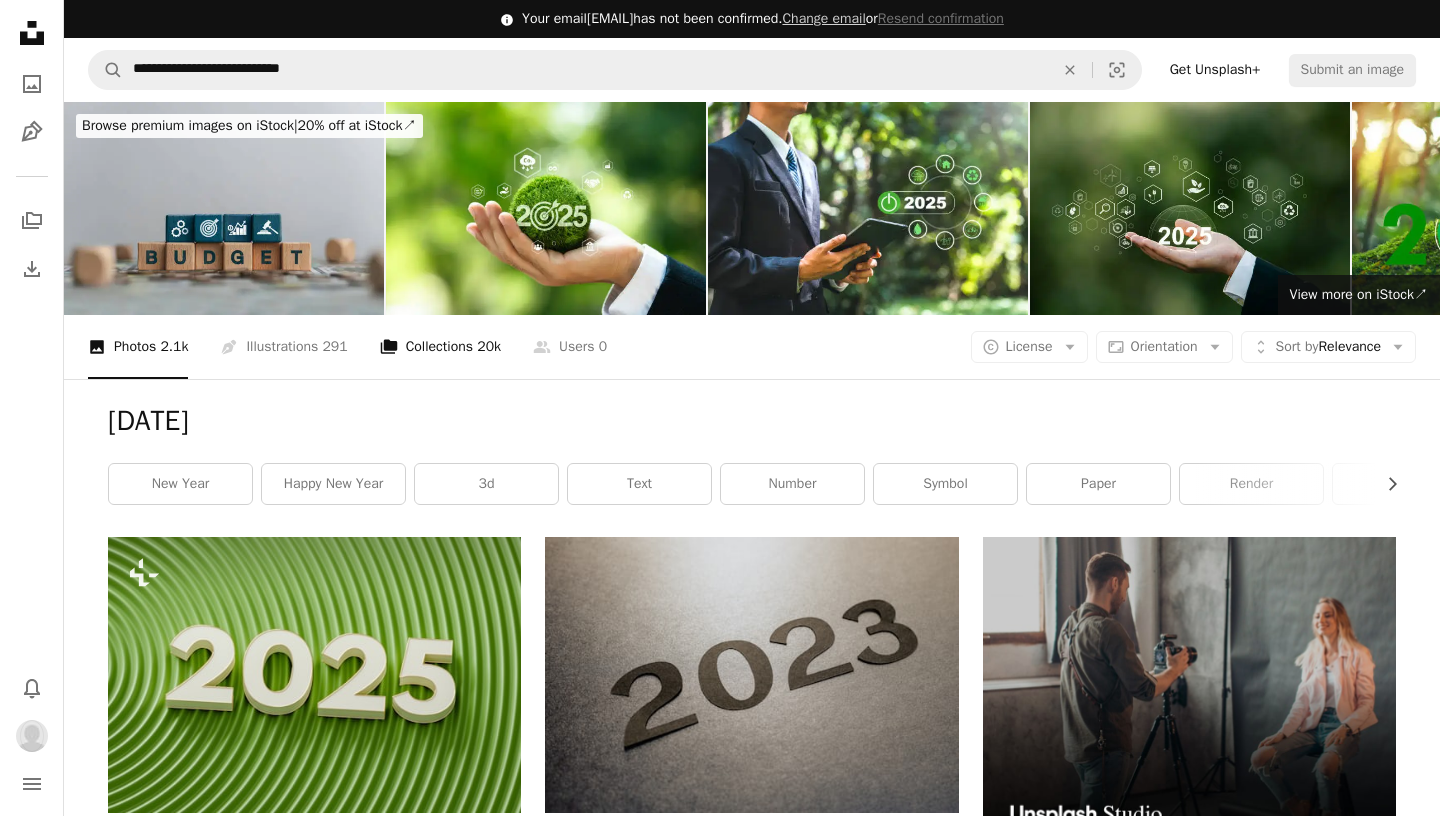 click on "A stack of folders Collections   20k" at bounding box center [440, 347] 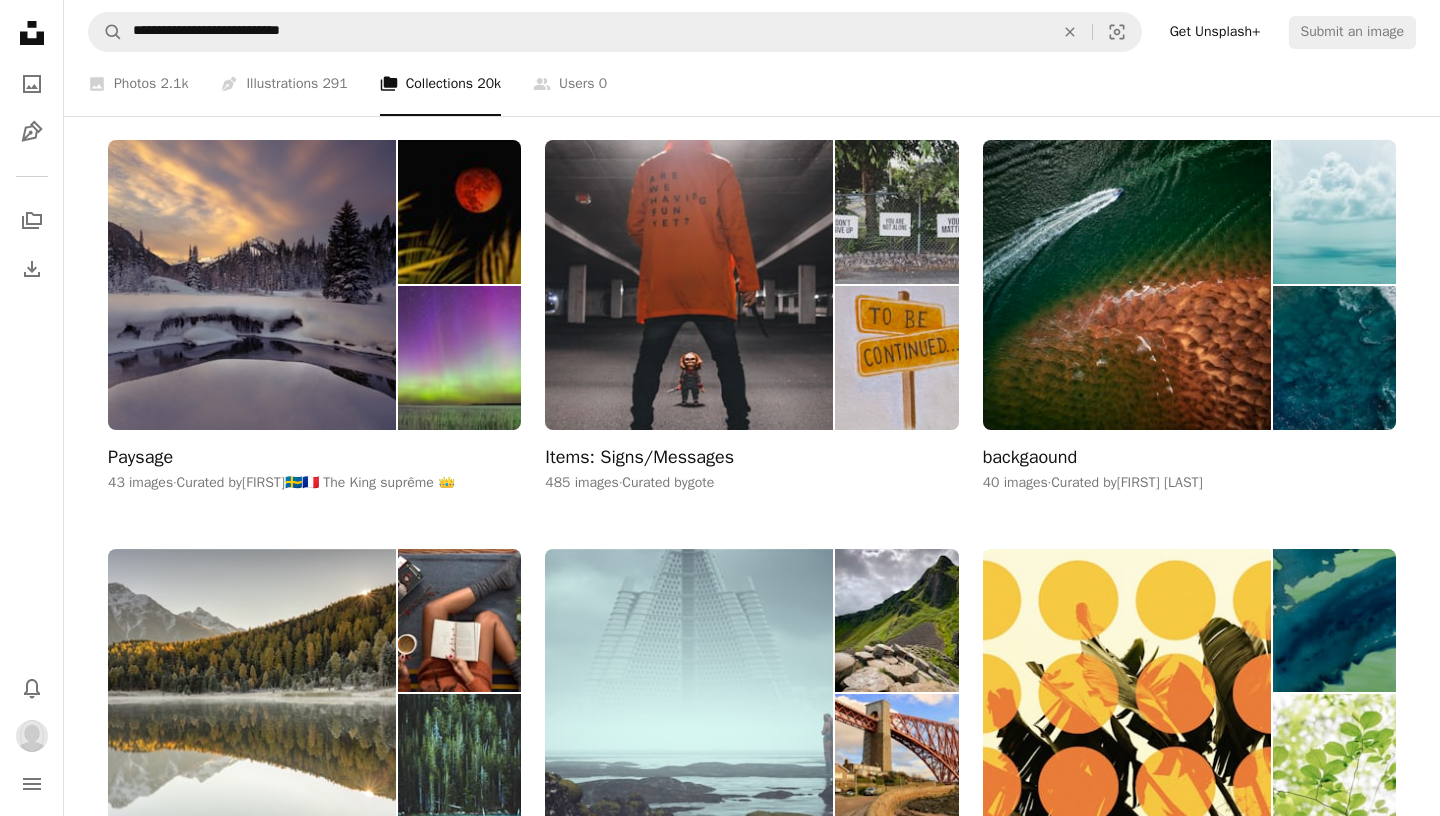 scroll, scrollTop: 0, scrollLeft: 0, axis: both 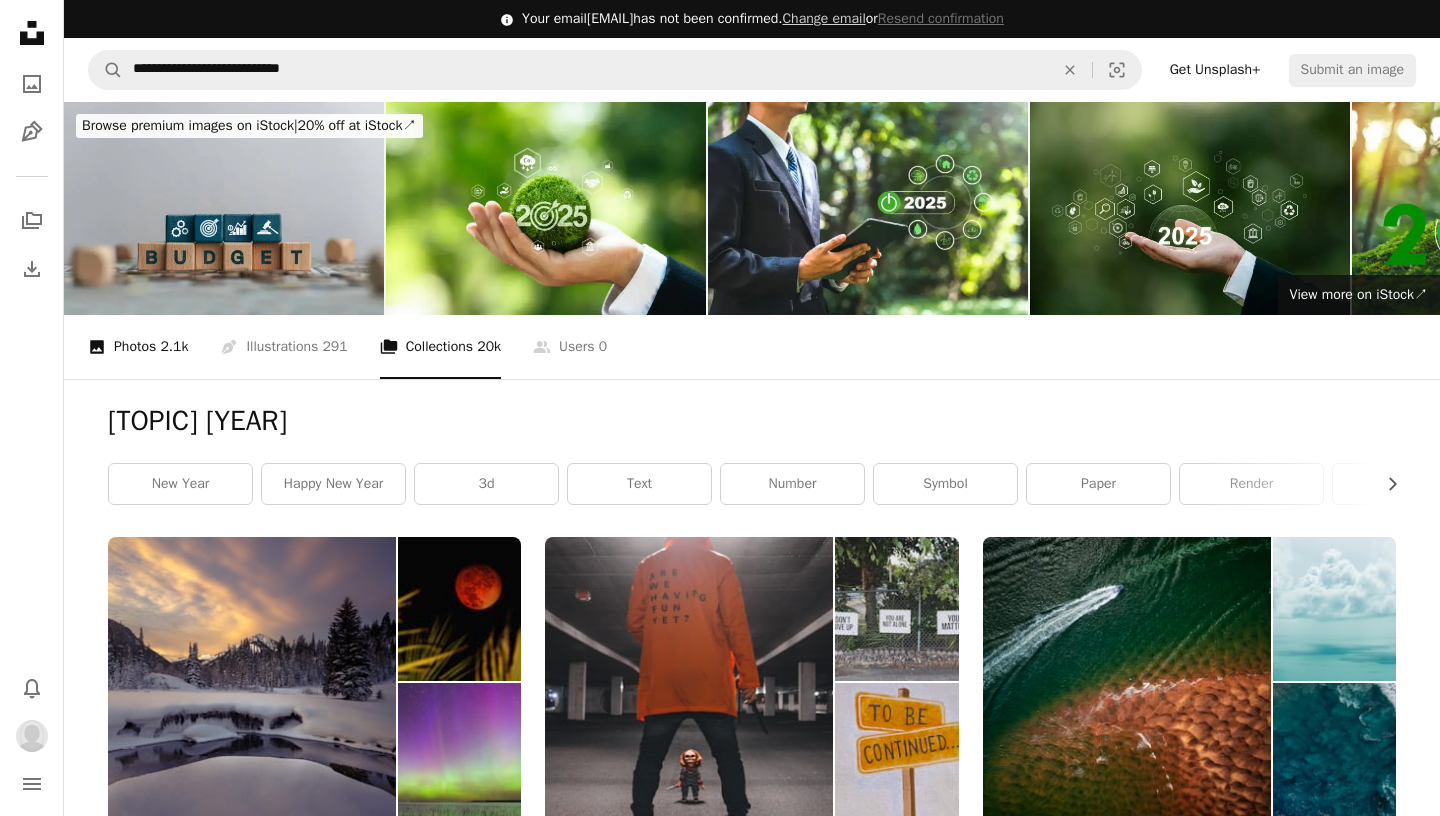 click on "2.1k" at bounding box center (174, 347) 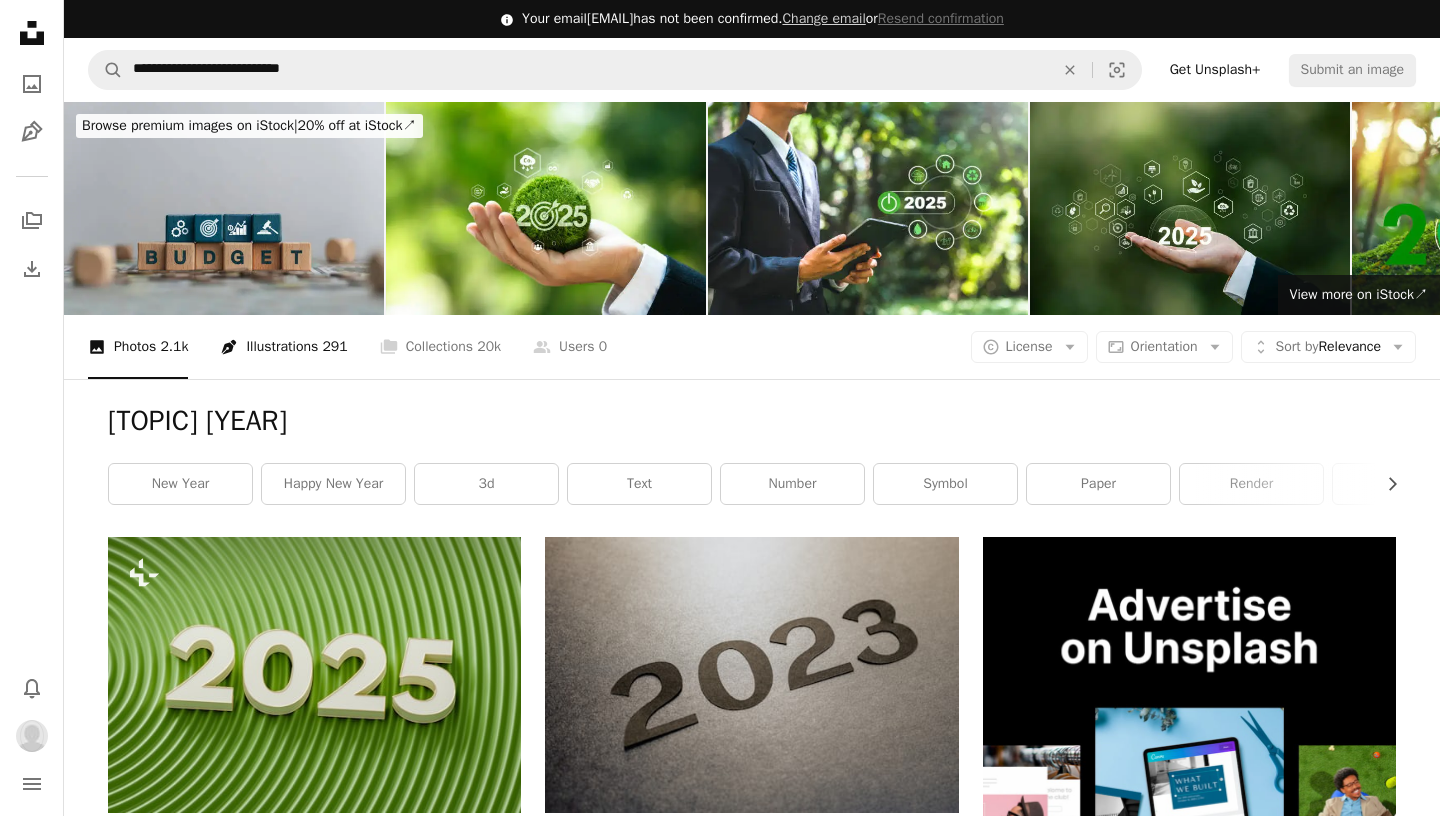 click on "Pen Tool Illustrations   291" at bounding box center [283, 347] 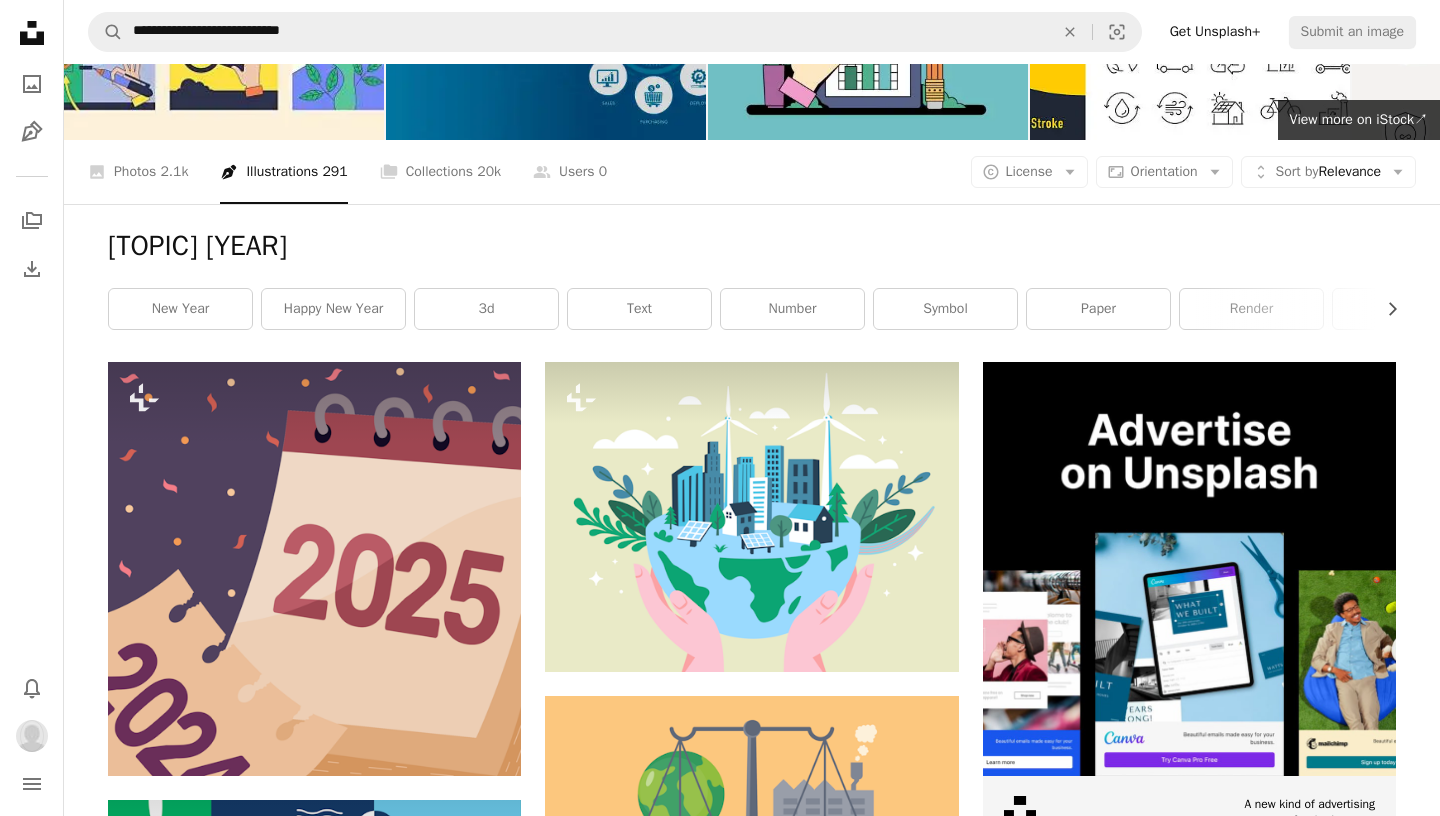 scroll, scrollTop: 0, scrollLeft: 0, axis: both 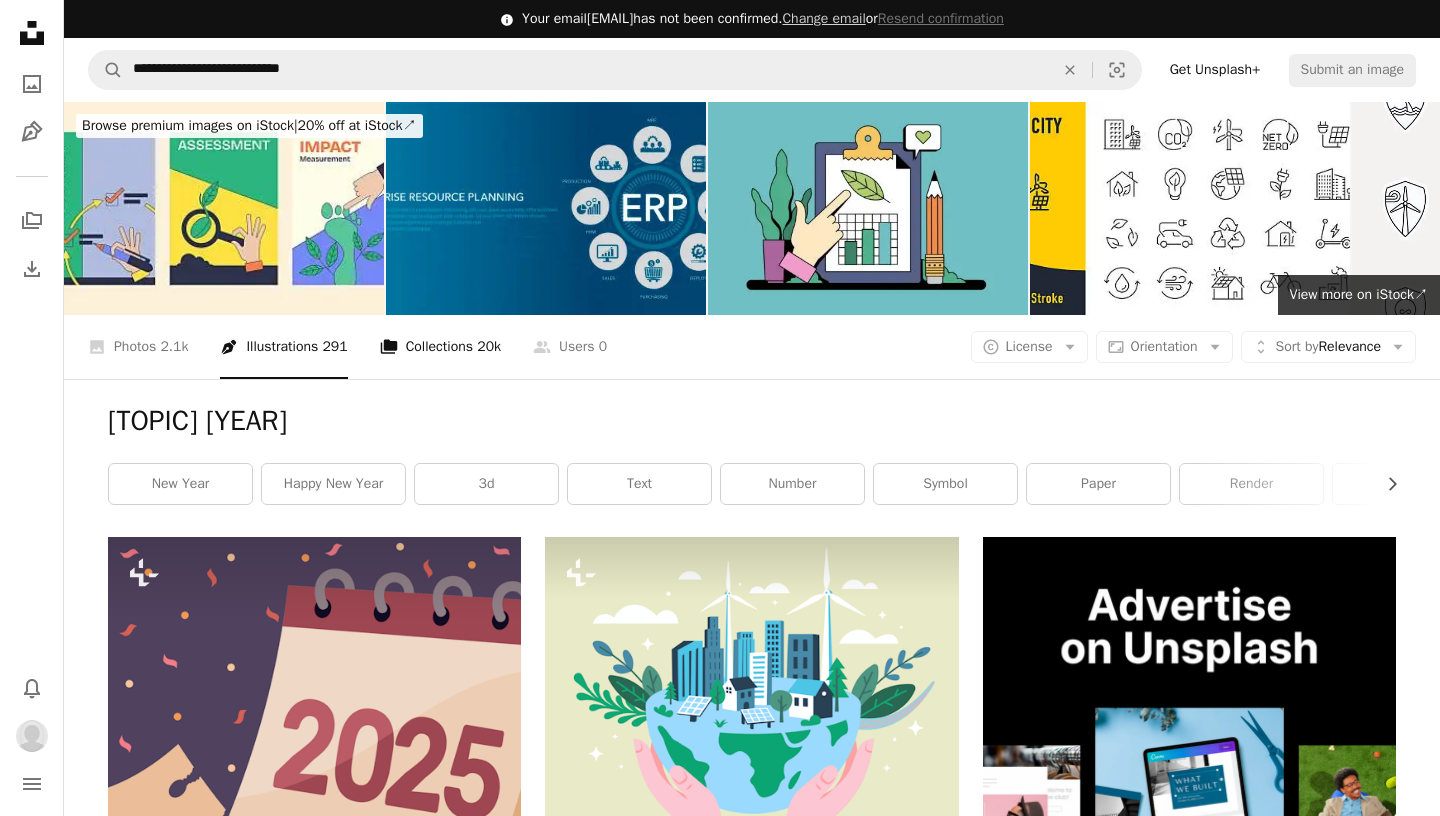 click on "A stack of folders Collections   20k" at bounding box center [440, 347] 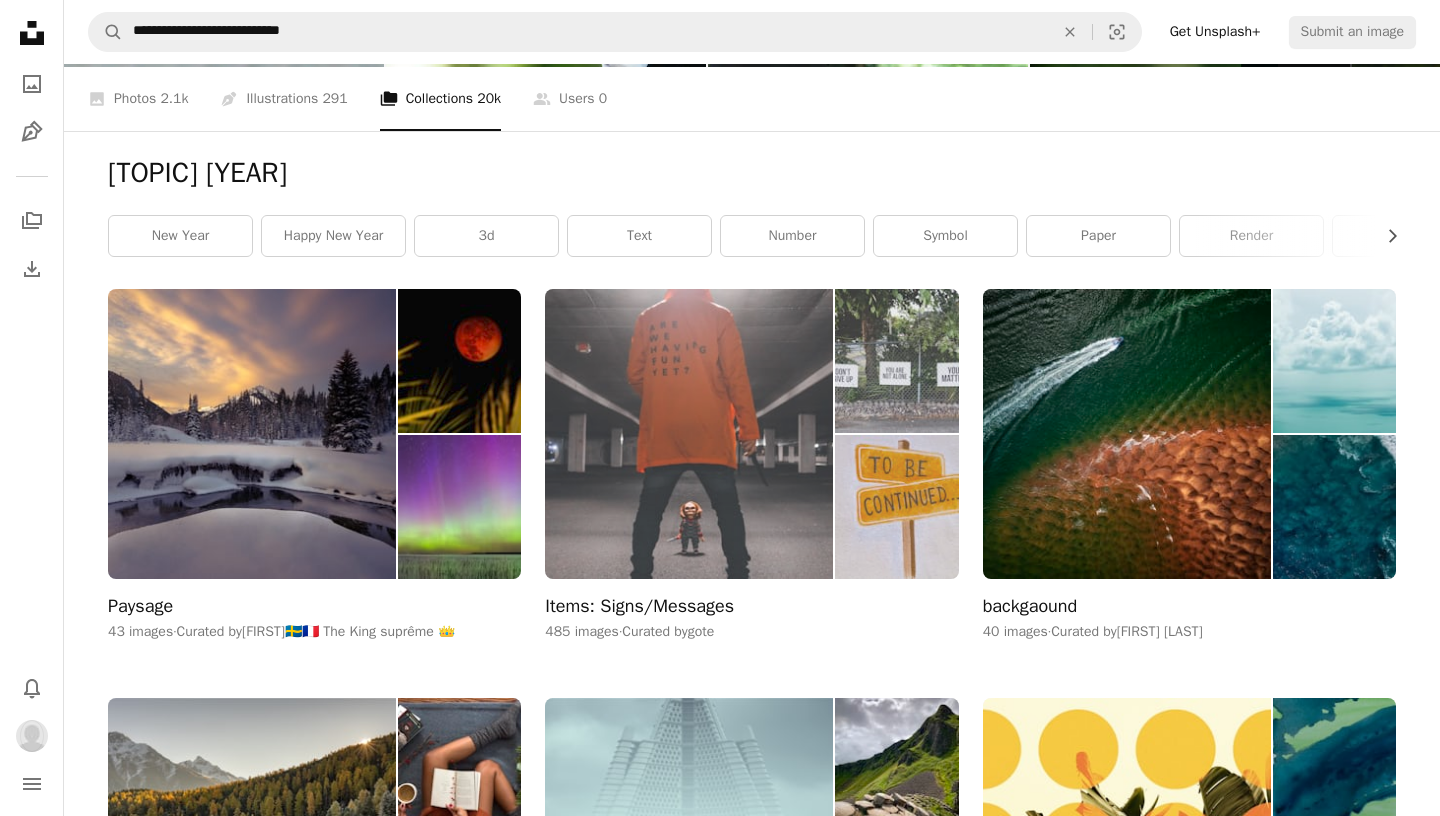 scroll, scrollTop: 0, scrollLeft: 0, axis: both 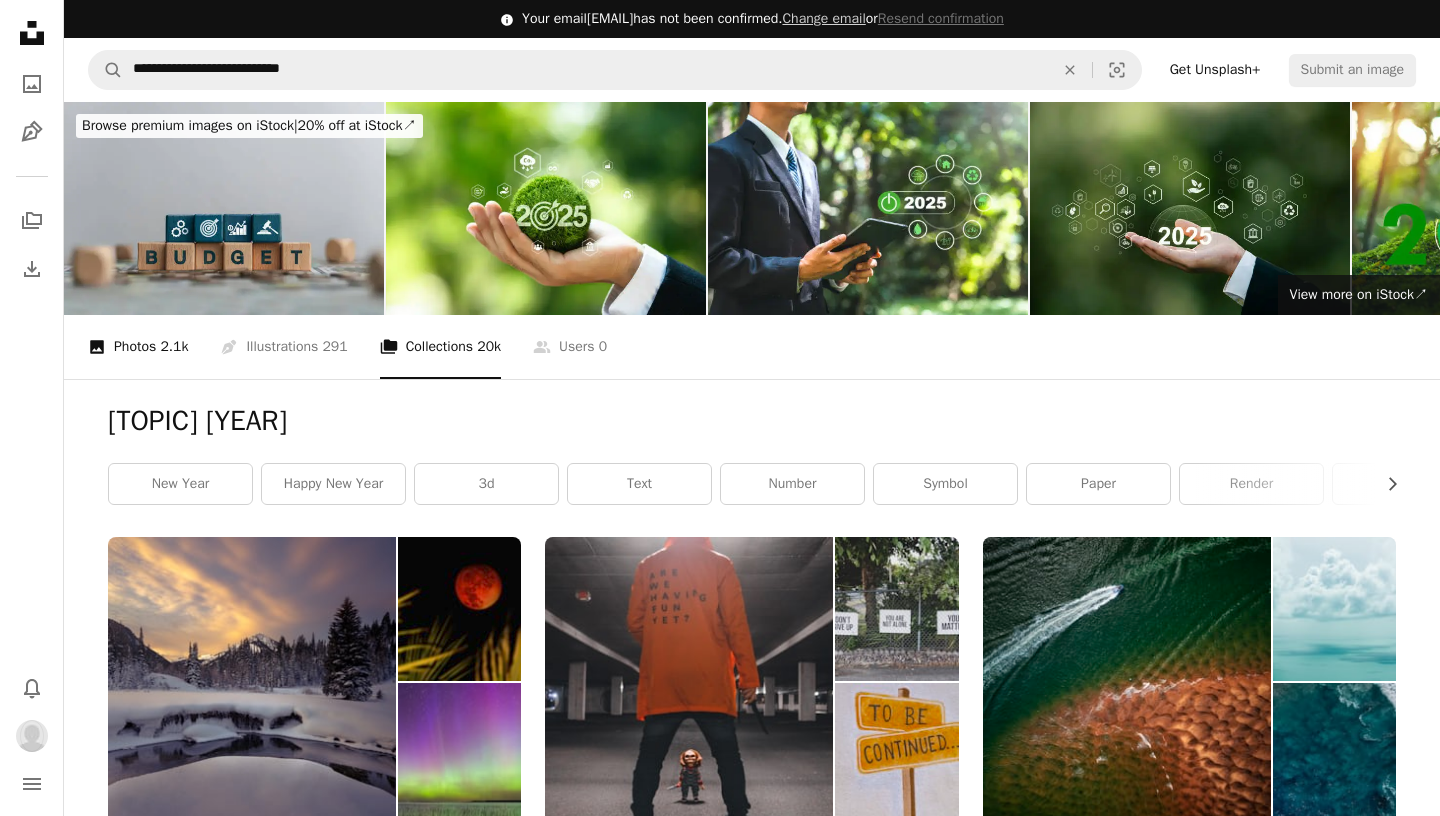 click on "A photo Photos   2.1k" at bounding box center [138, 347] 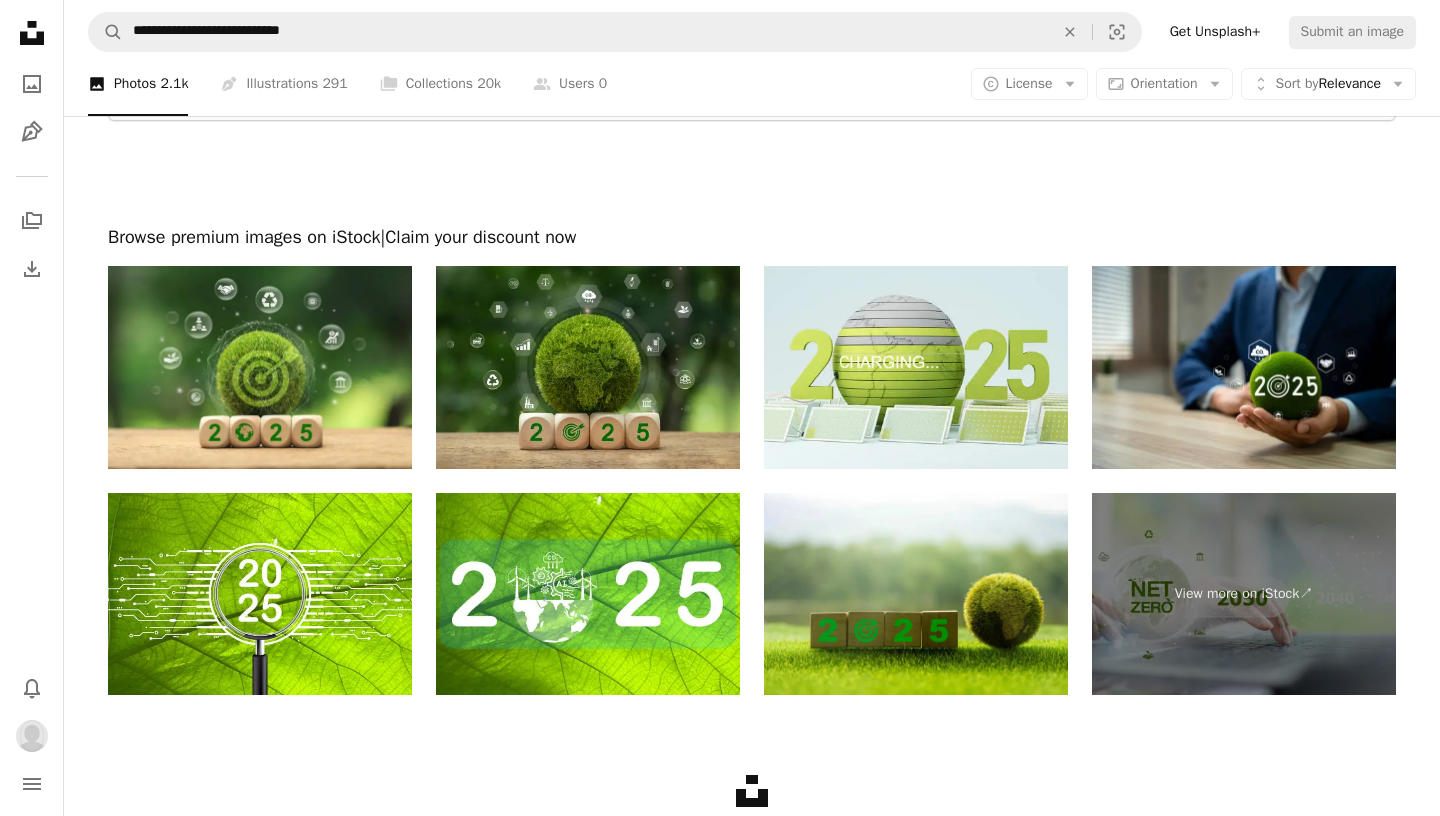 scroll, scrollTop: 3118, scrollLeft: 0, axis: vertical 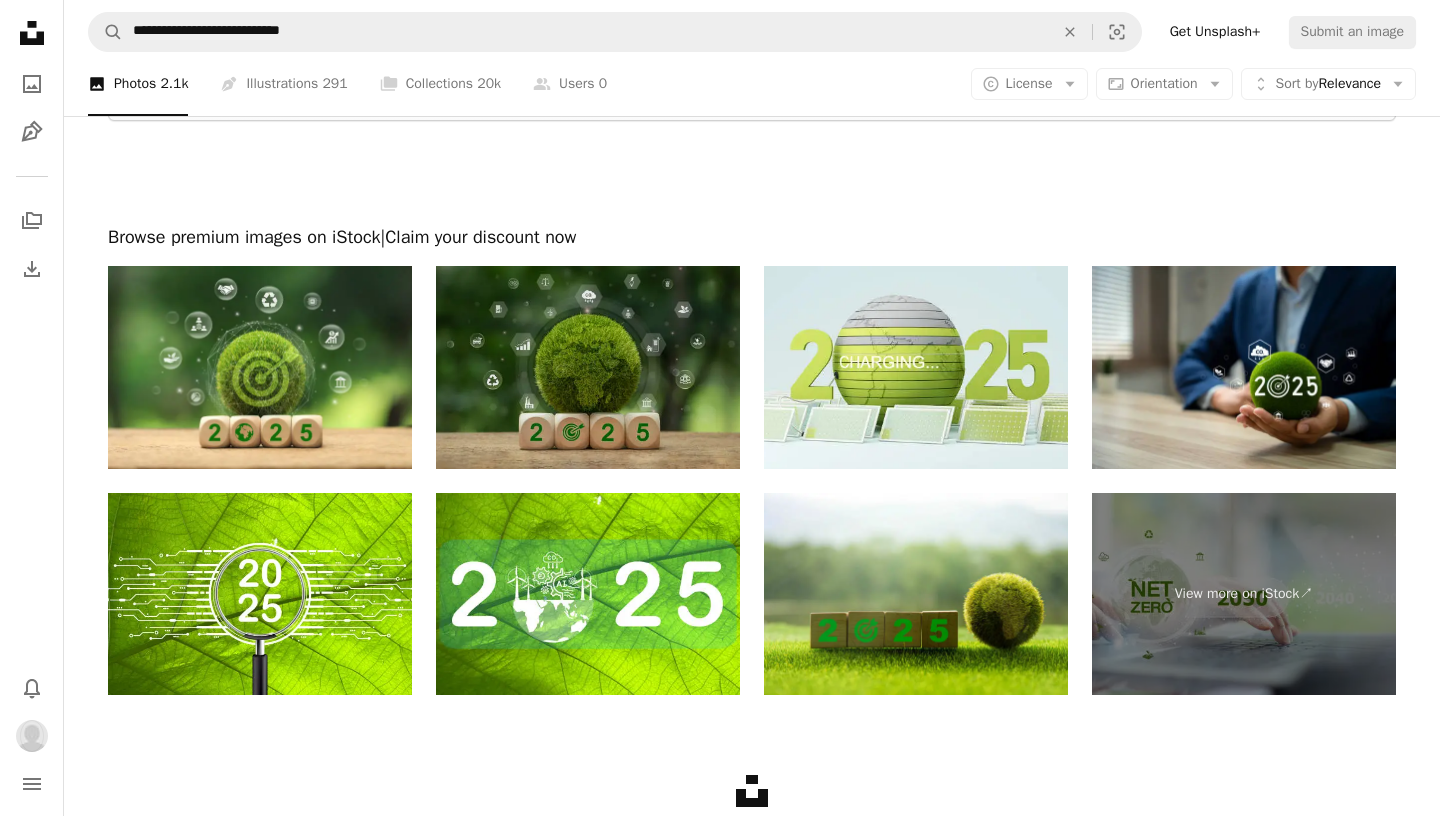 click at bounding box center (588, 367) 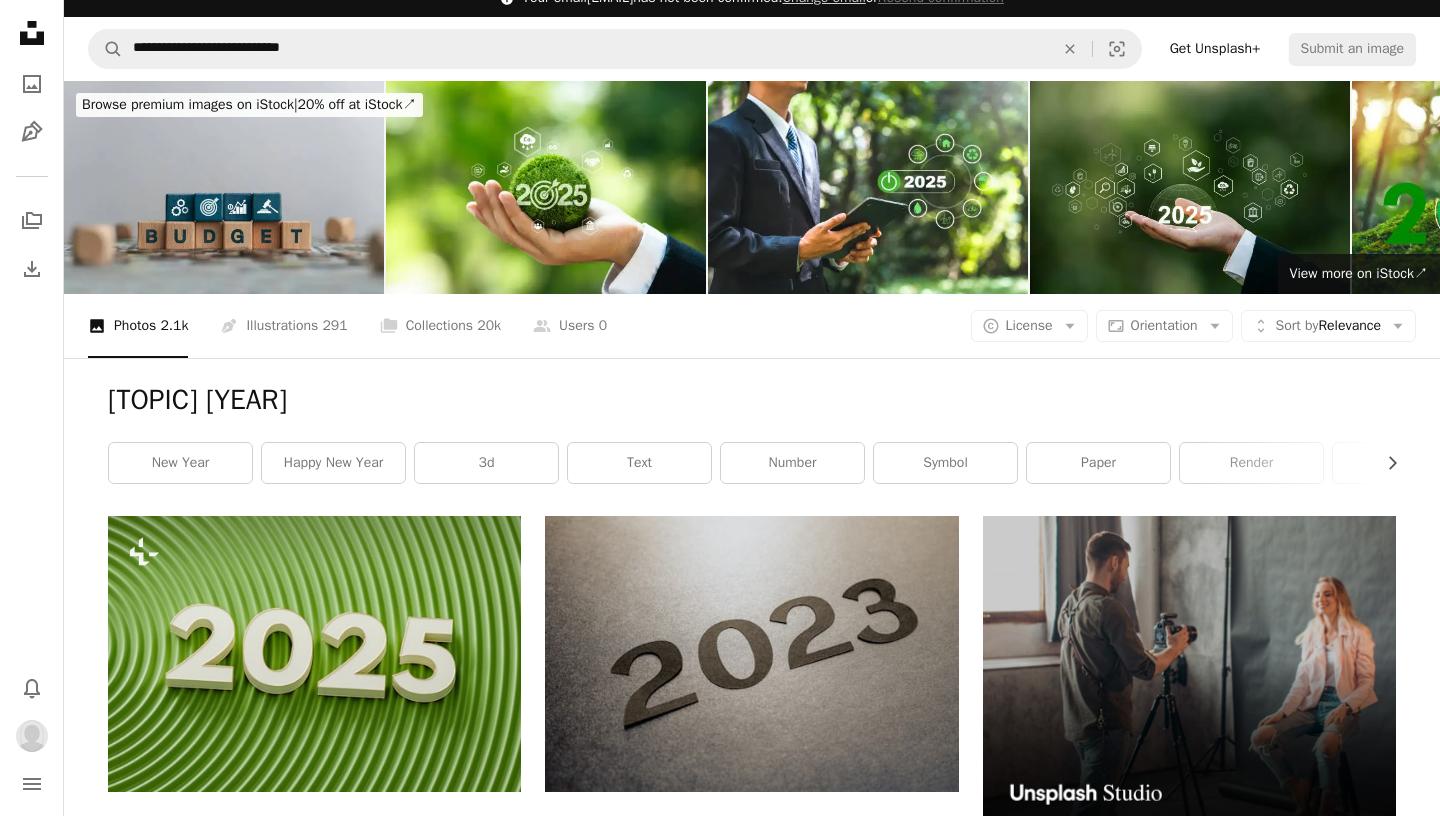 scroll, scrollTop: 0, scrollLeft: 0, axis: both 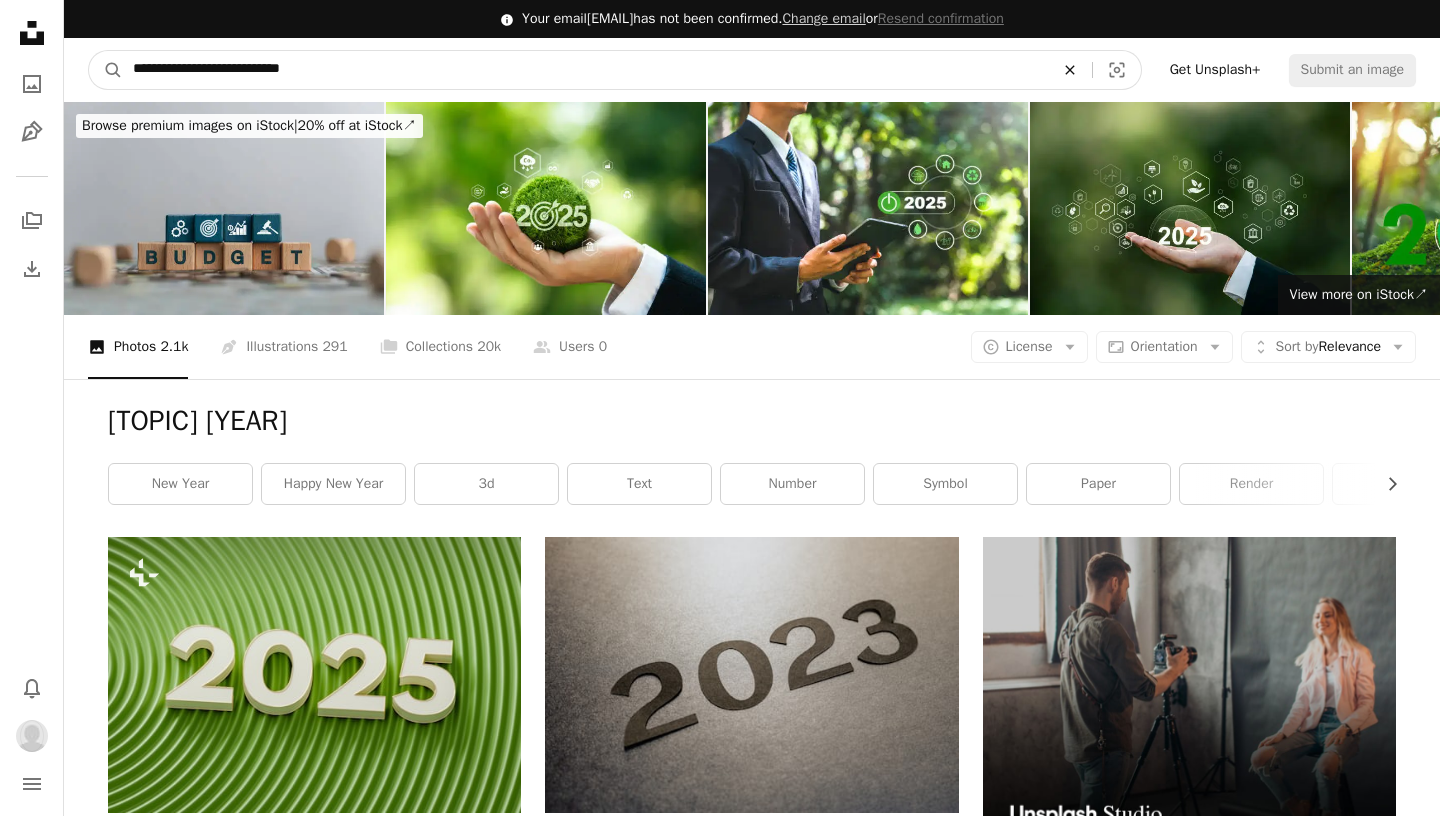 click on "An X shape" 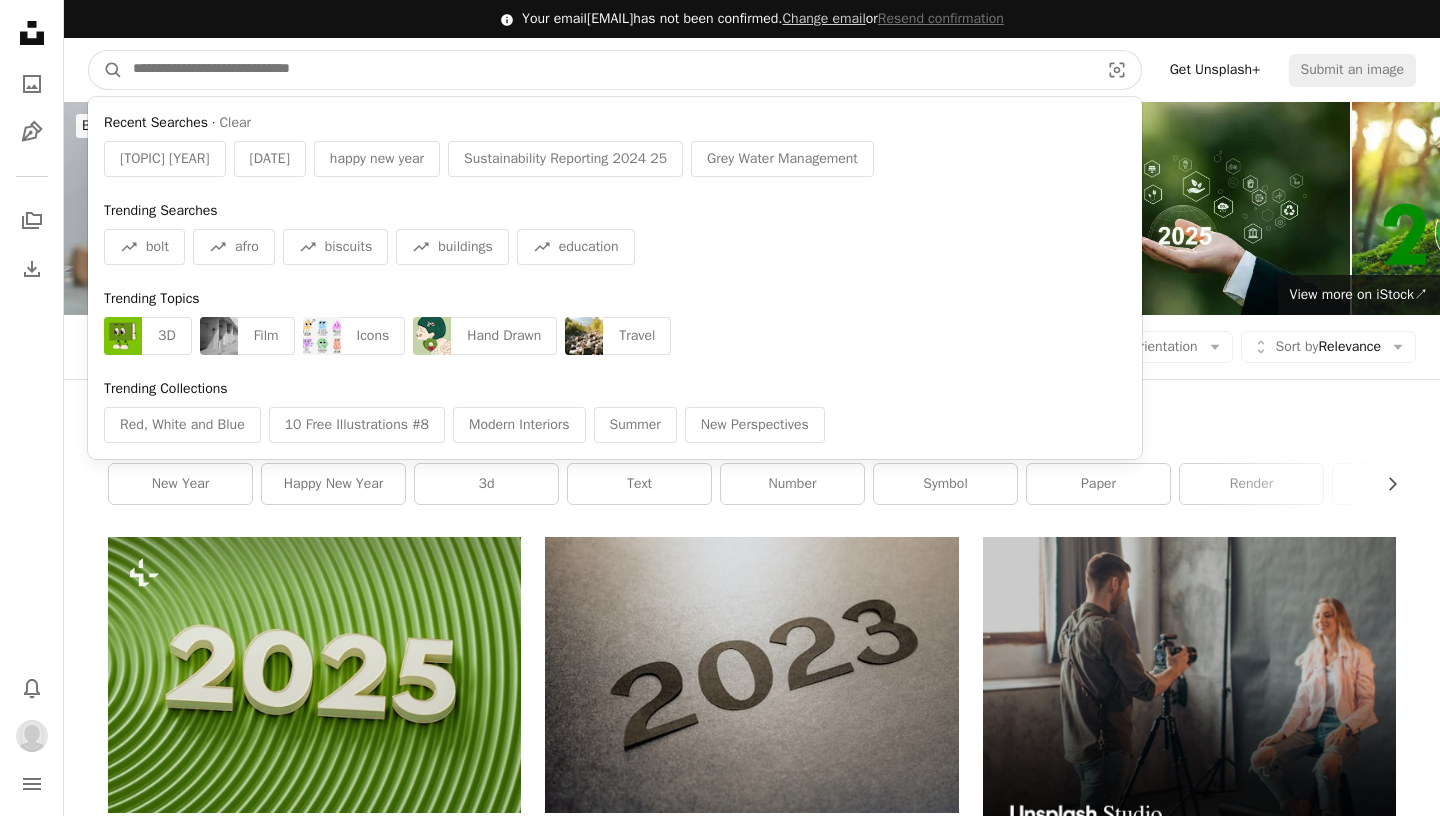 click at bounding box center [608, 70] 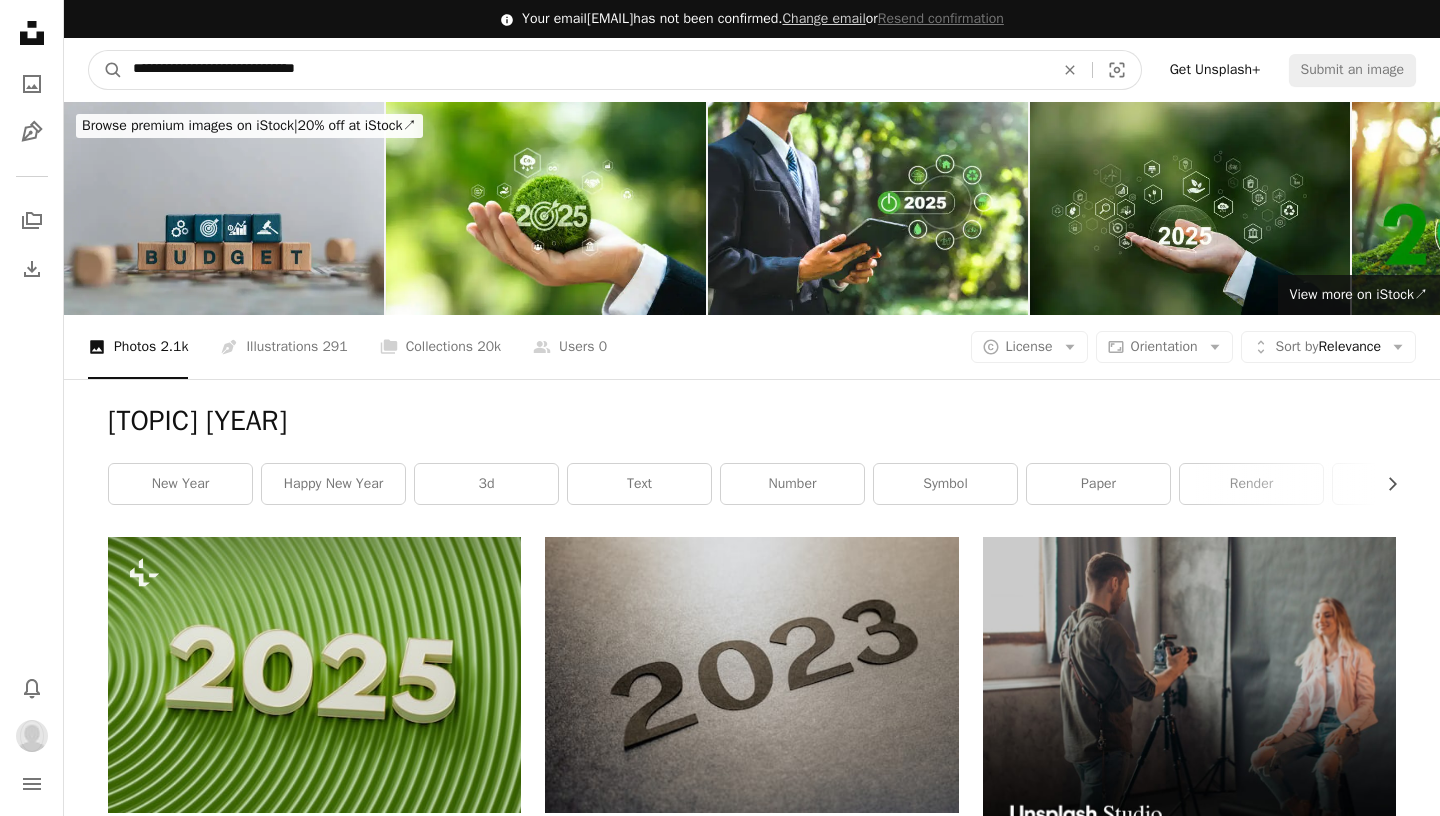 type on "**********" 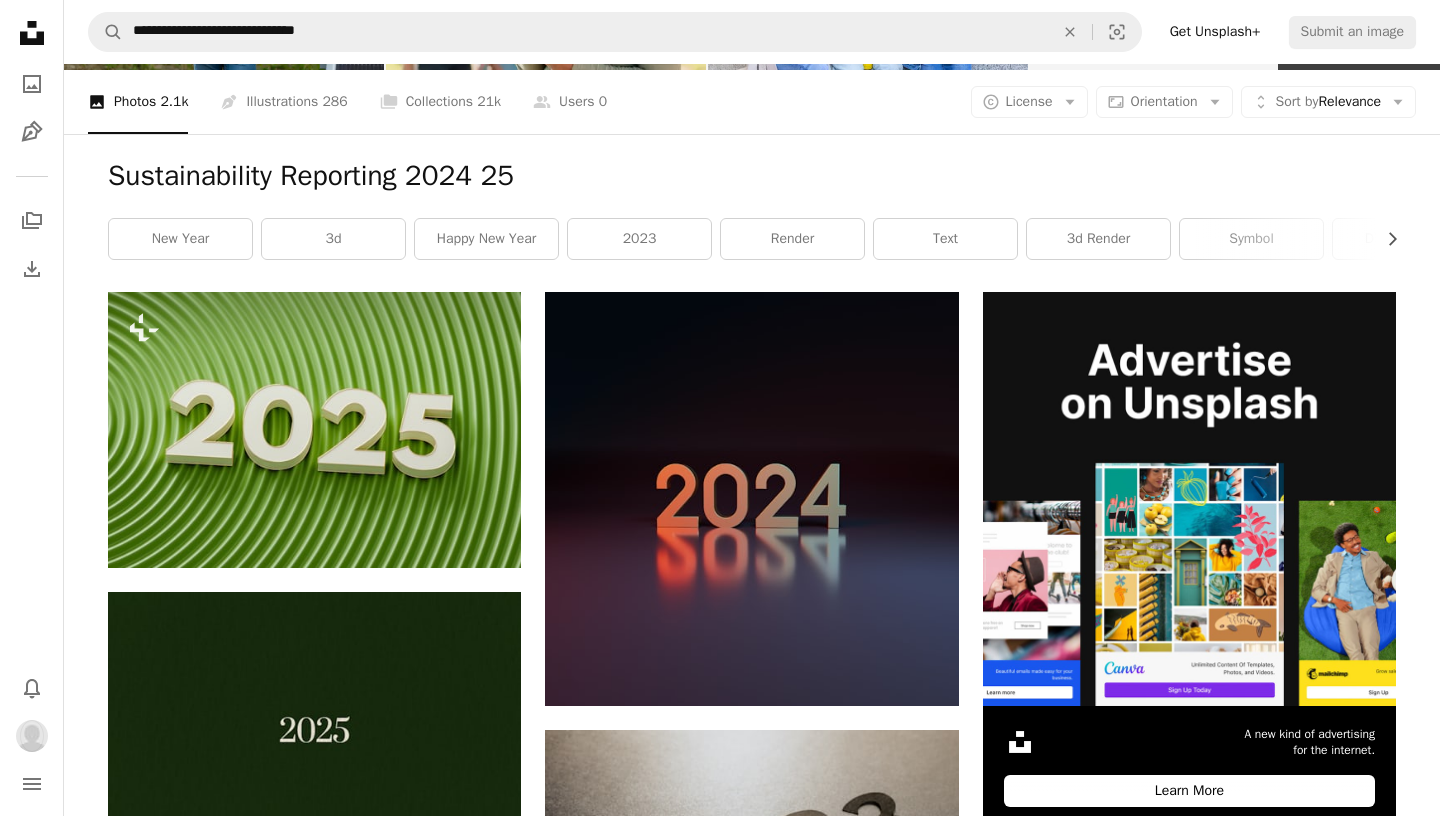 scroll, scrollTop: 0, scrollLeft: 0, axis: both 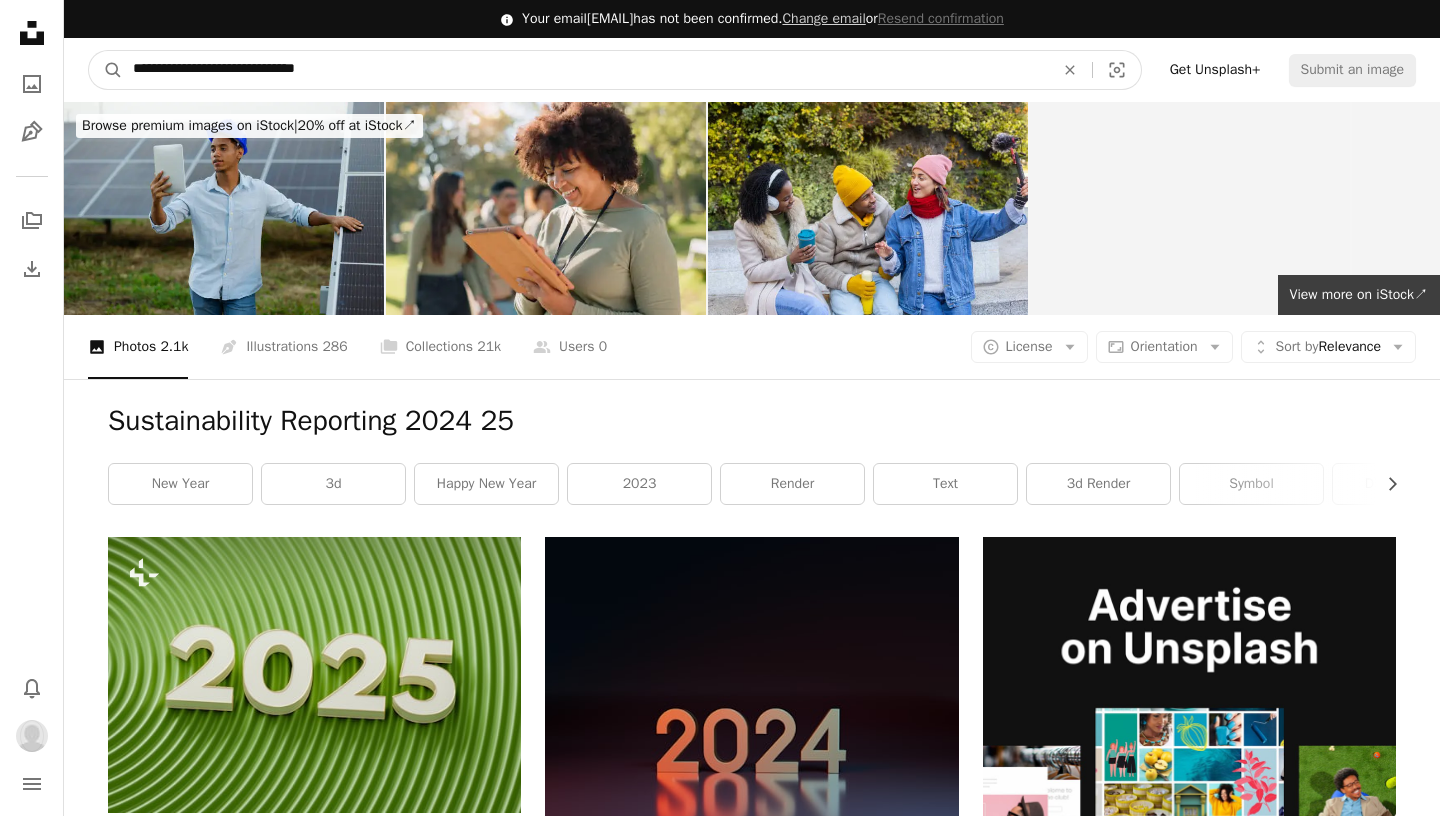 click on "**********" at bounding box center [585, 70] 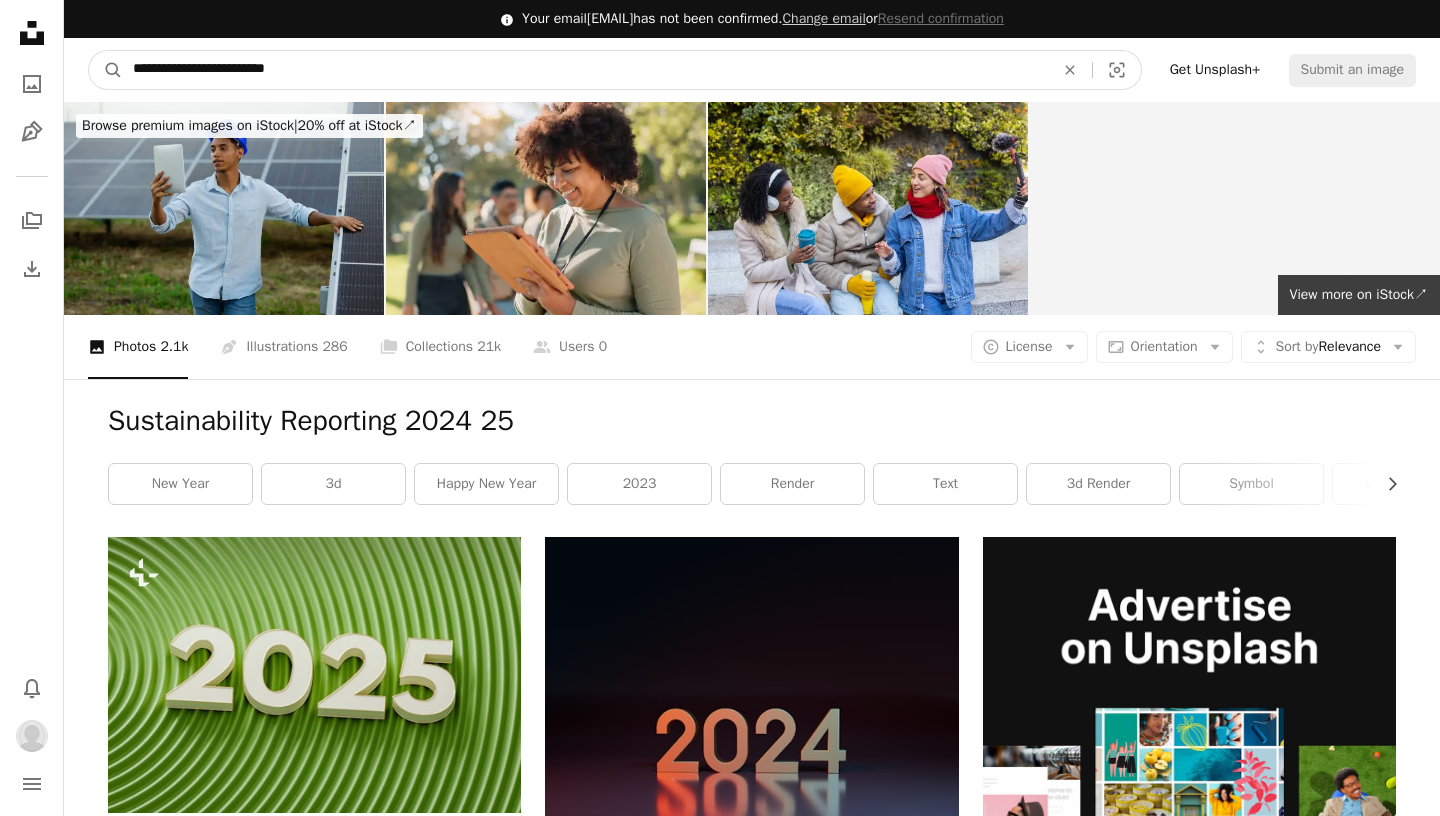 type on "**********" 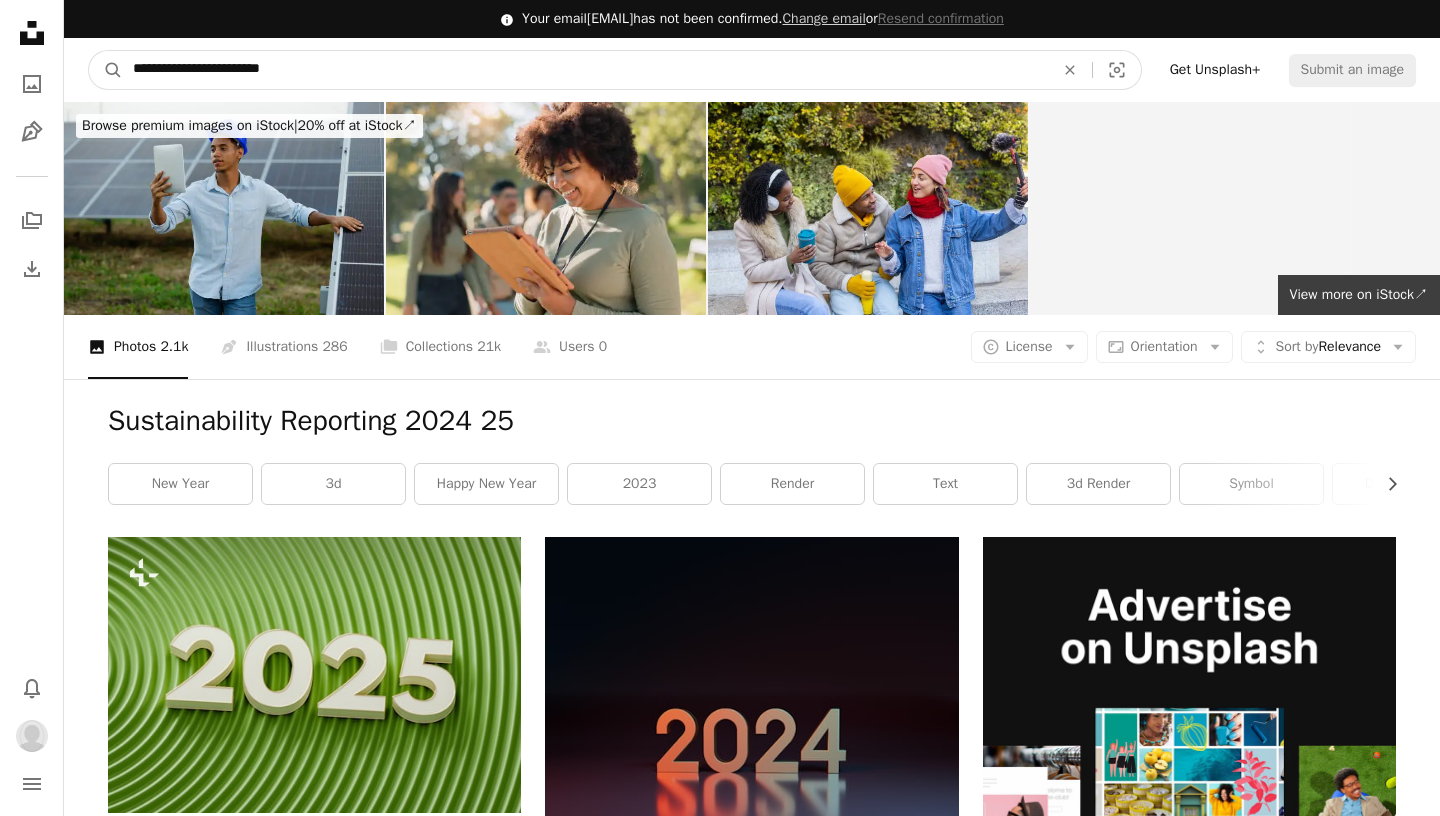 click on "A magnifying glass" at bounding box center [106, 70] 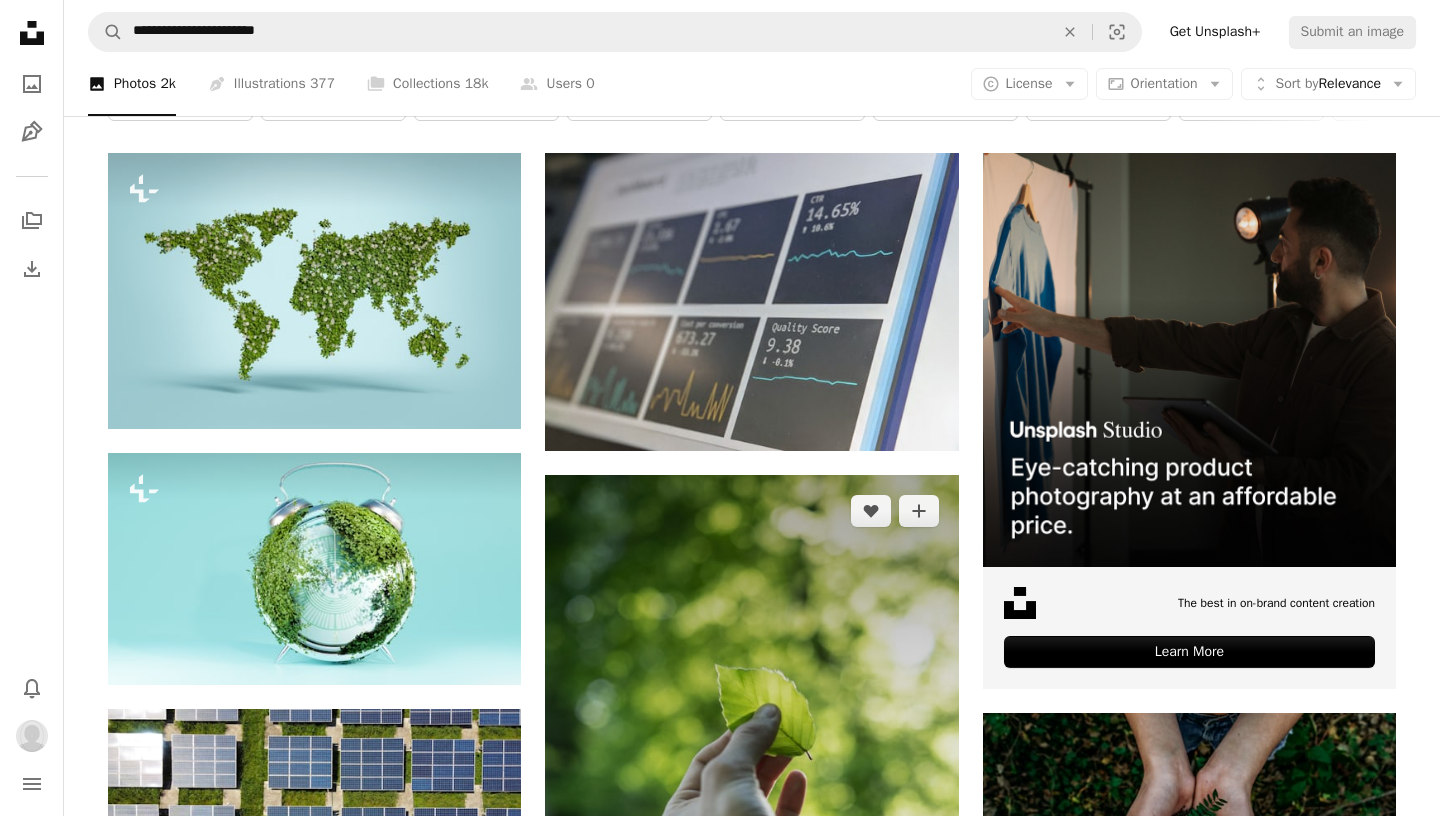 scroll, scrollTop: 142, scrollLeft: 0, axis: vertical 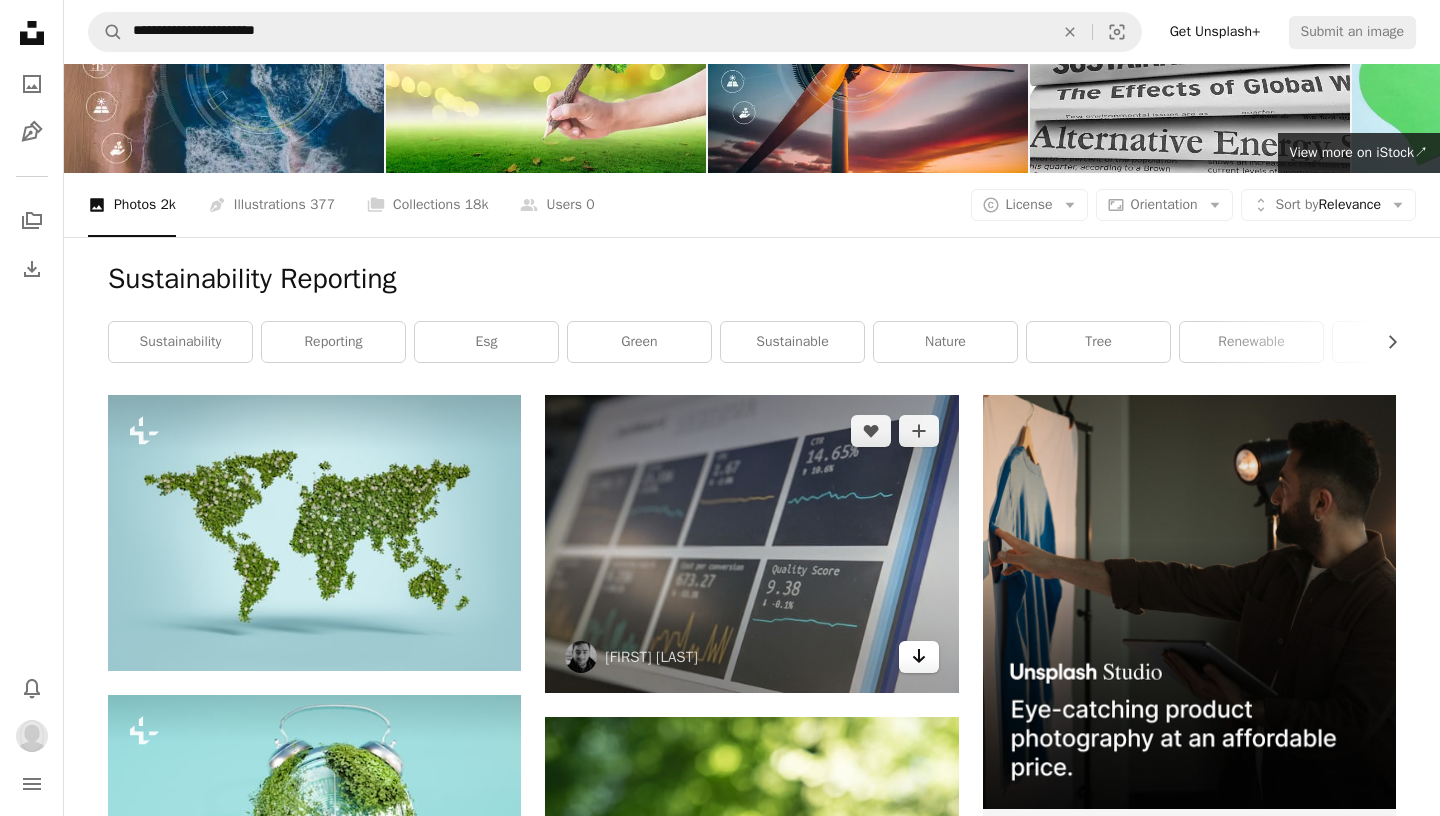click on "Arrow pointing down" 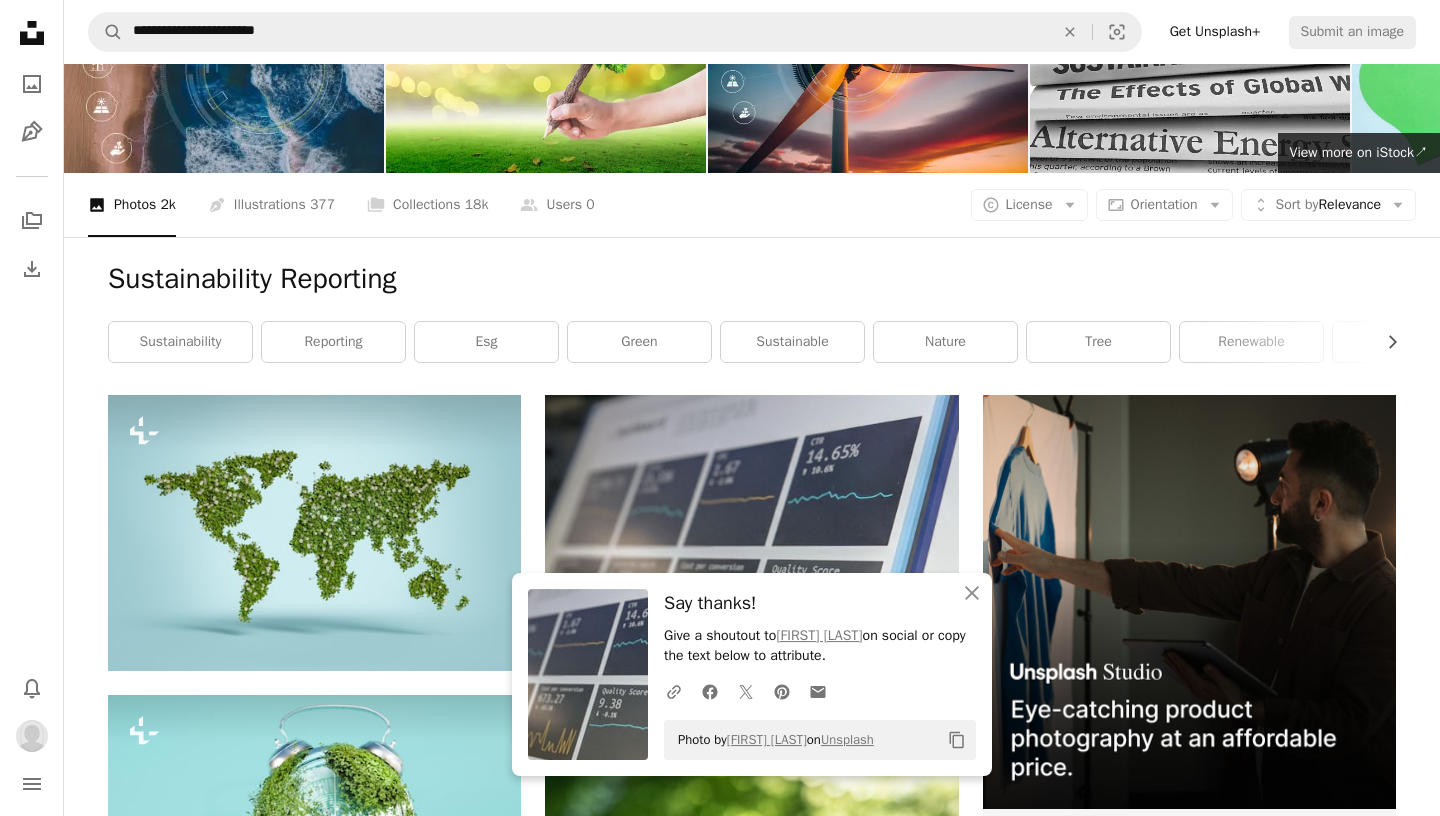 scroll, scrollTop: 0, scrollLeft: 0, axis: both 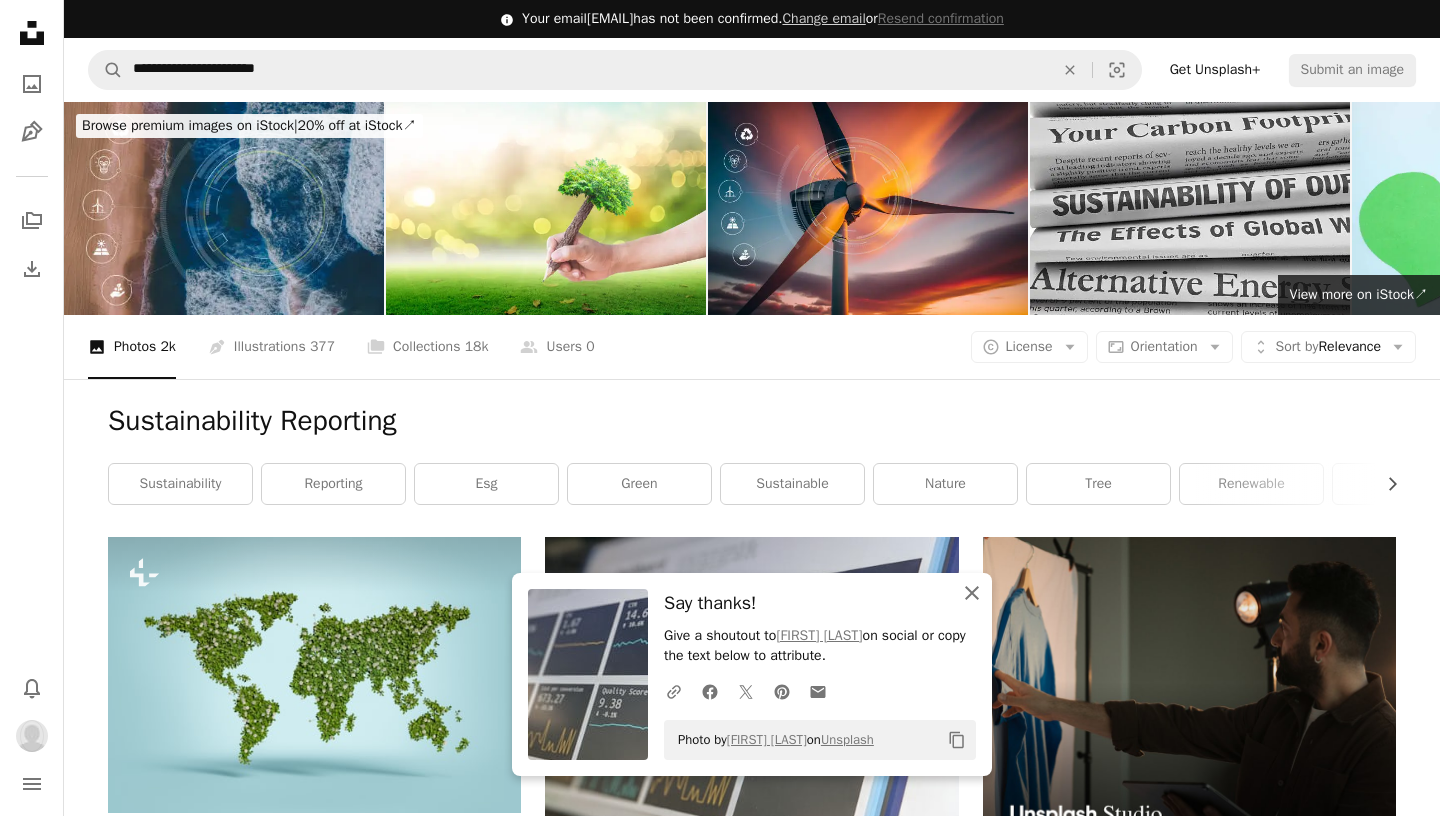 click on "An X shape" 